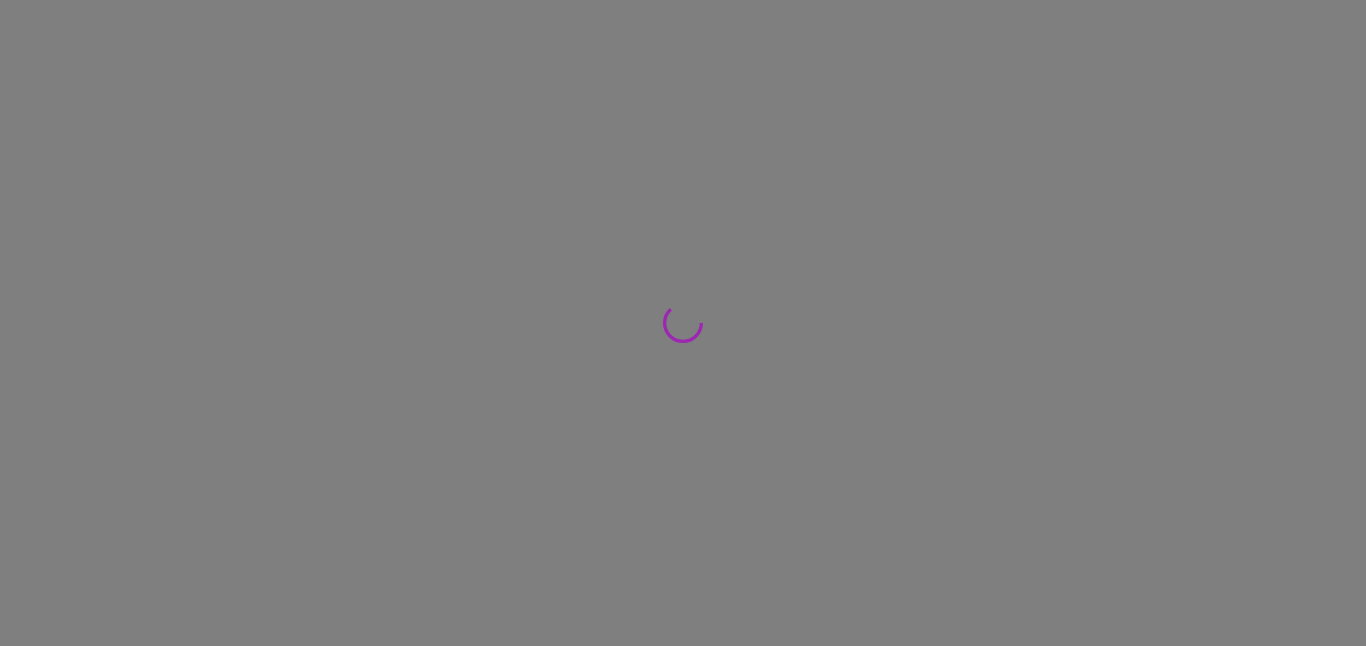 scroll, scrollTop: 0, scrollLeft: 0, axis: both 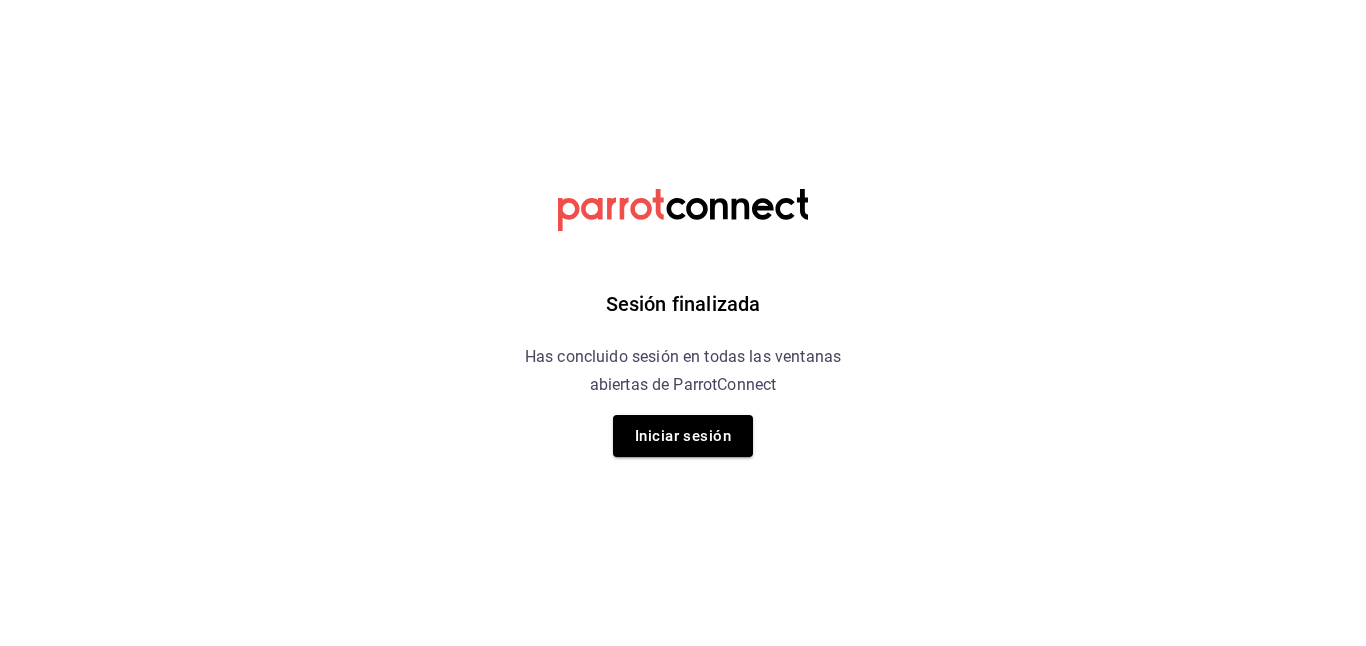 click on "Sesión finalizada Has concluido sesión en todas las ventanas abiertas de ParrotConnect Iniciar sesión" at bounding box center (683, 323) 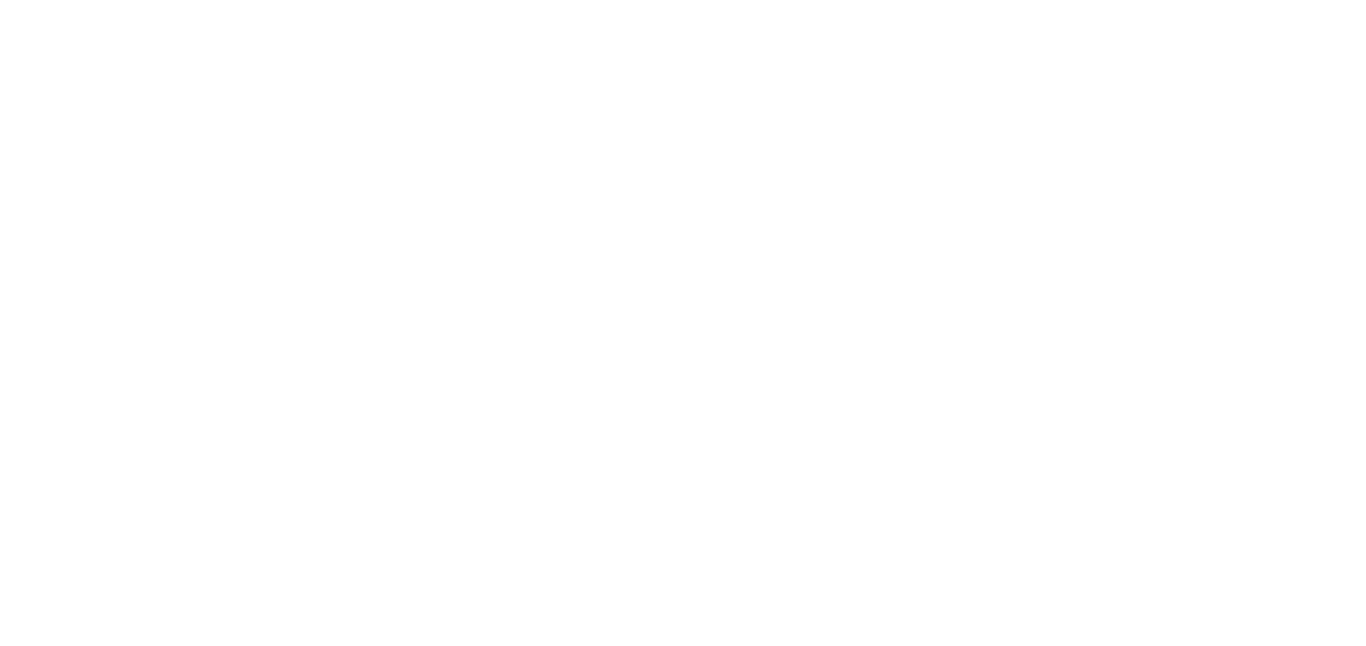 click at bounding box center (683, 0) 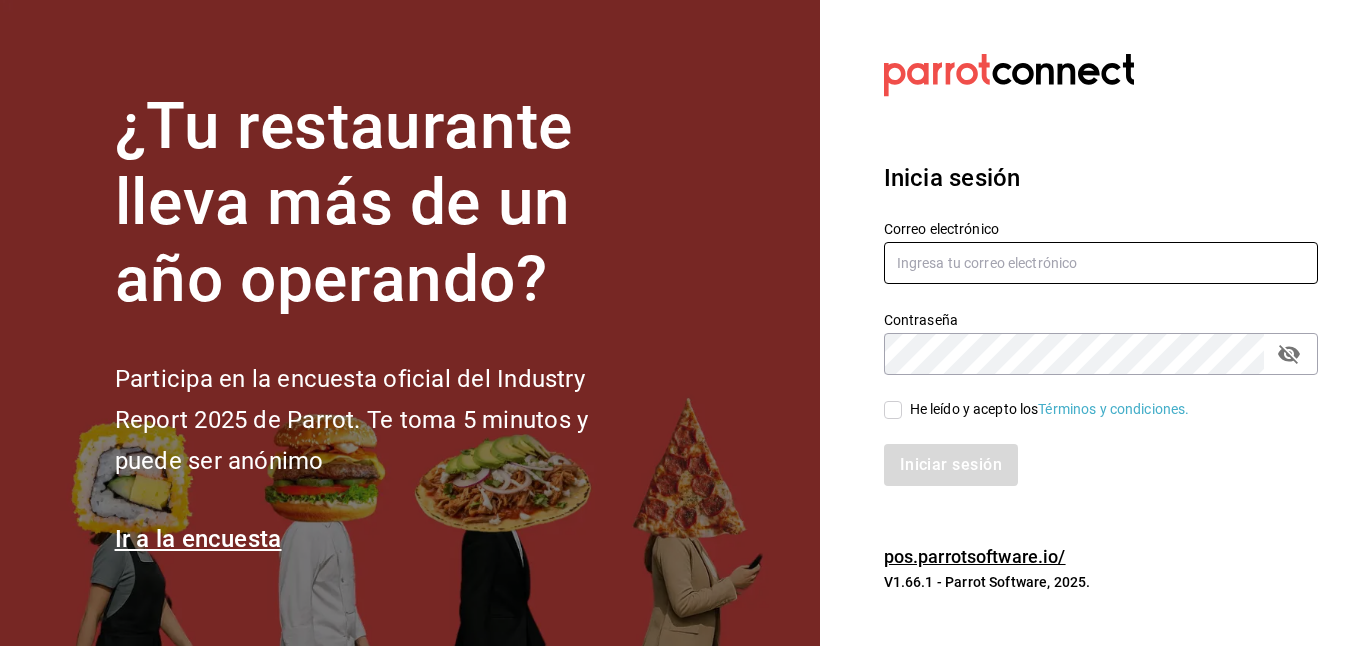type on "[USERNAME]@example.com" 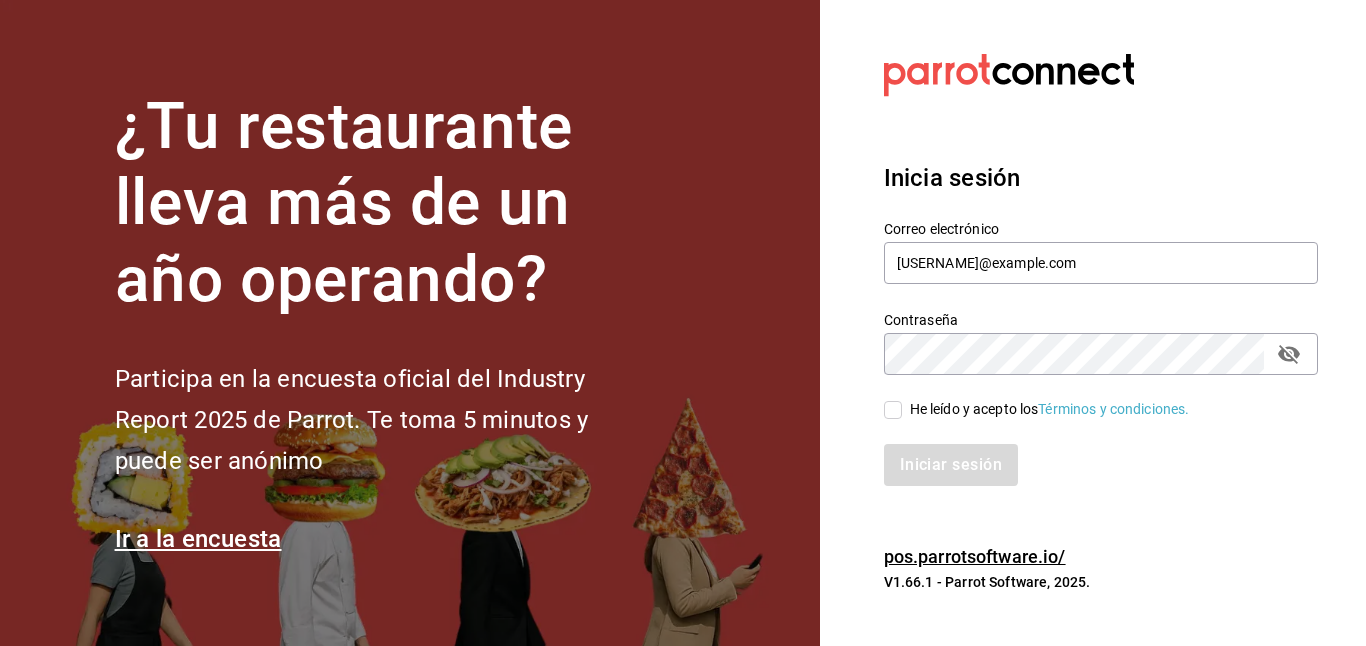 click on "He leído y acepto los  Términos y condiciones." at bounding box center (893, 410) 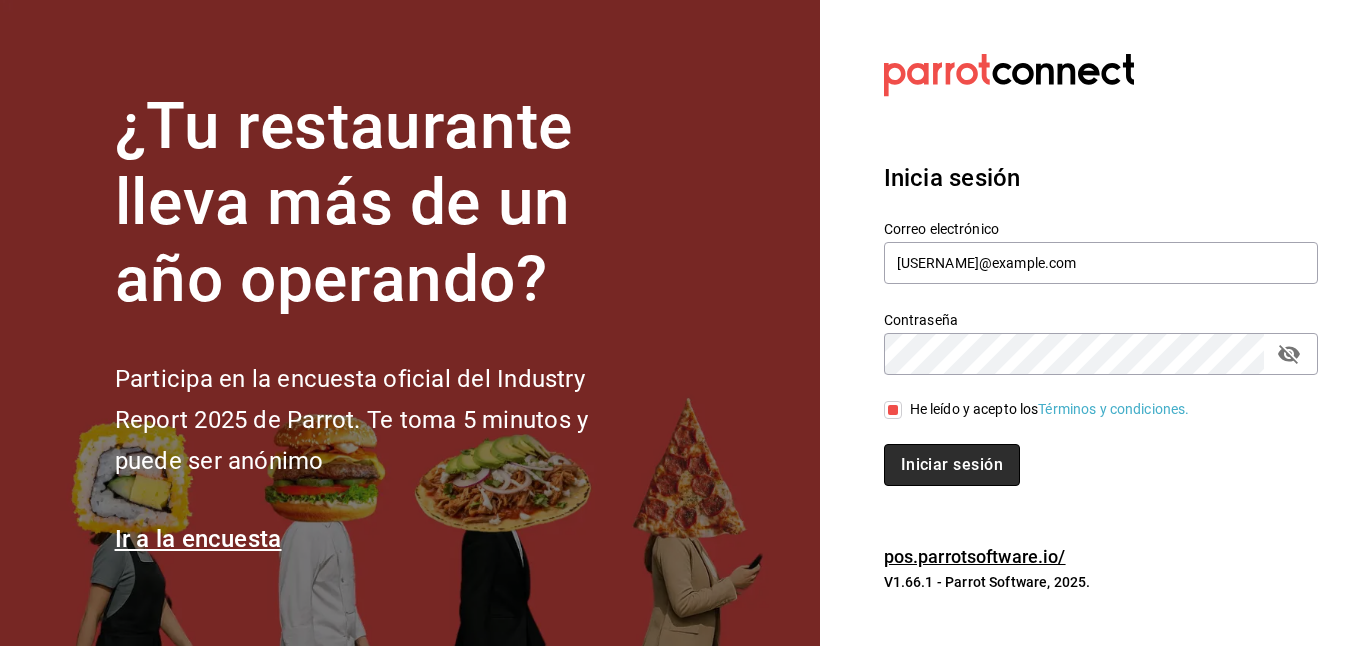 click on "Iniciar sesión" at bounding box center (952, 465) 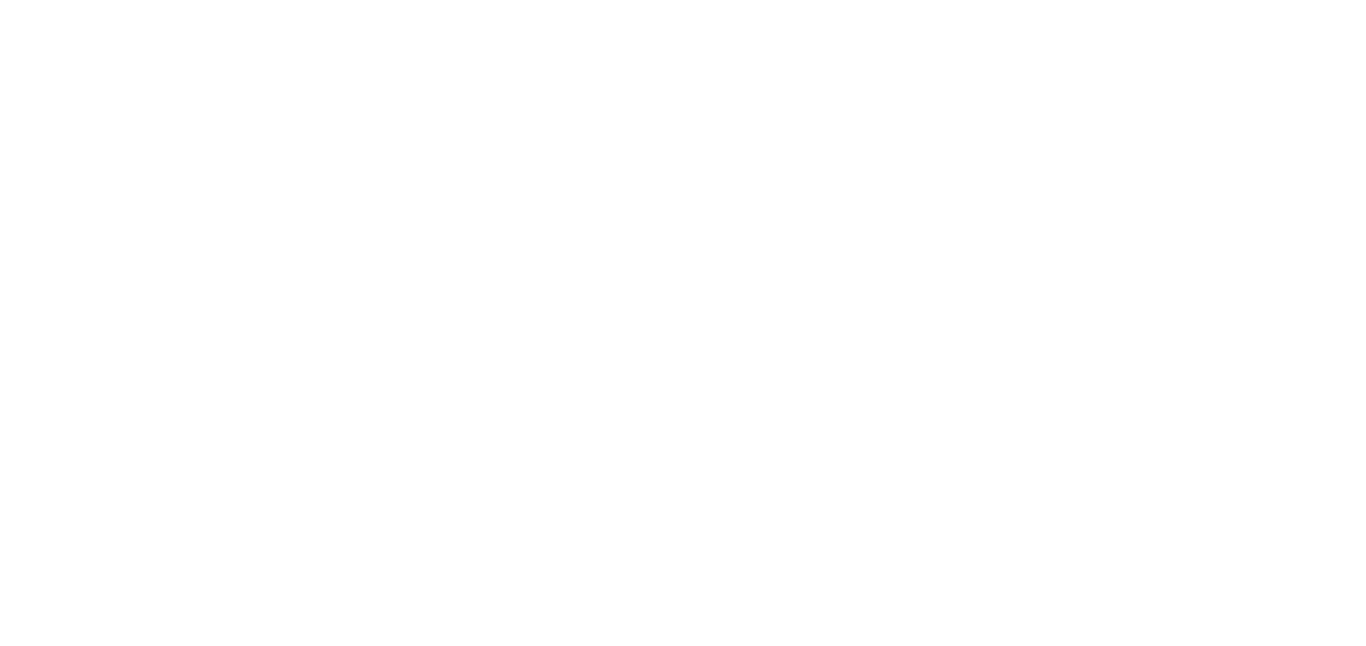 scroll, scrollTop: 0, scrollLeft: 0, axis: both 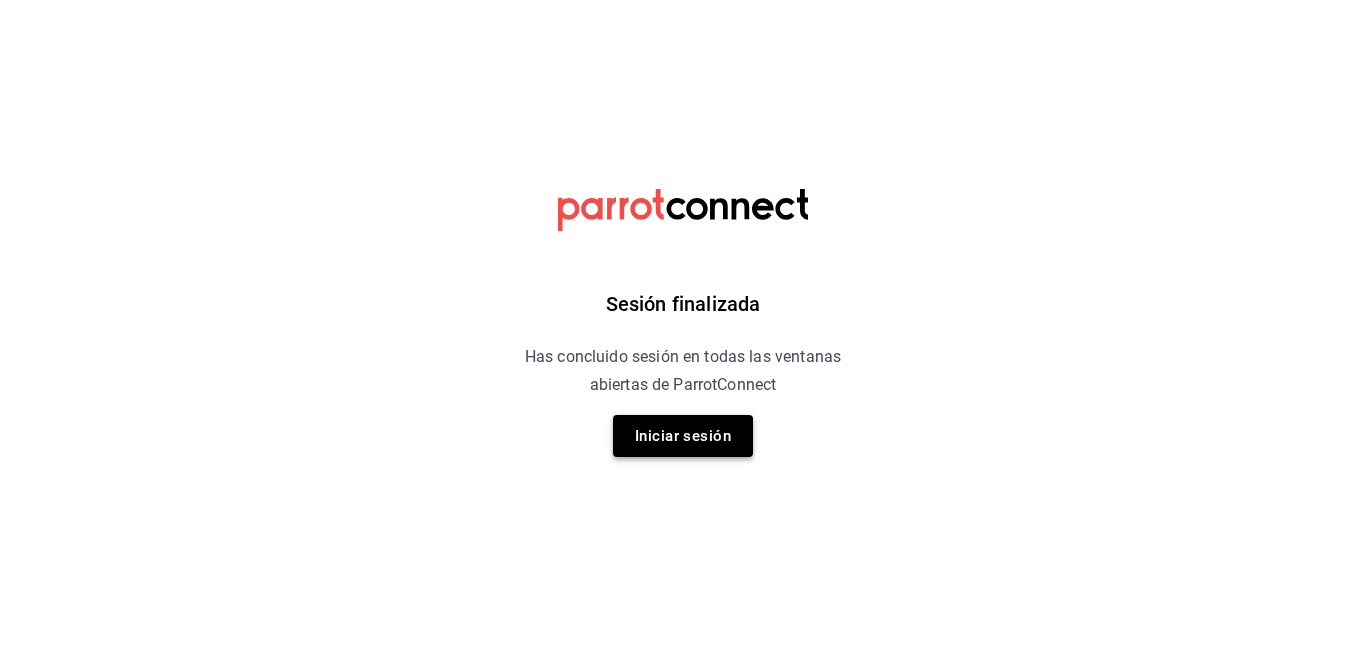 click on "Iniciar sesión" at bounding box center (683, 436) 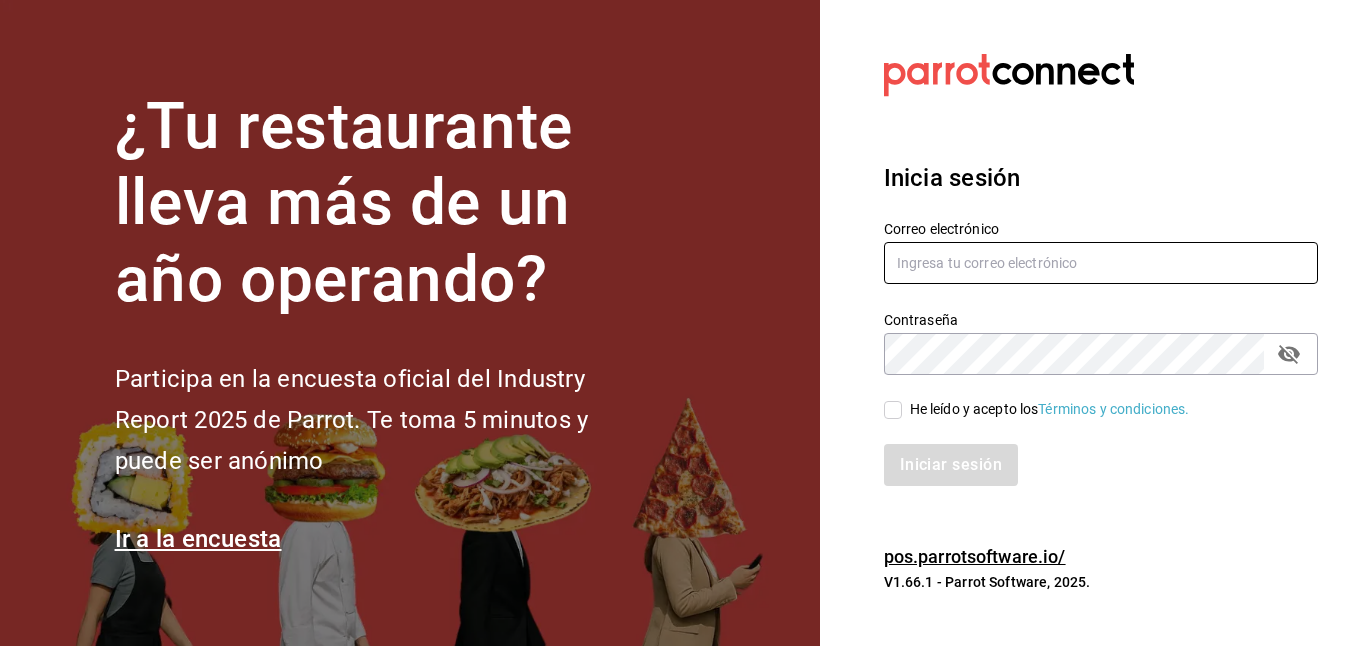 type on "[USERNAME]@example.com" 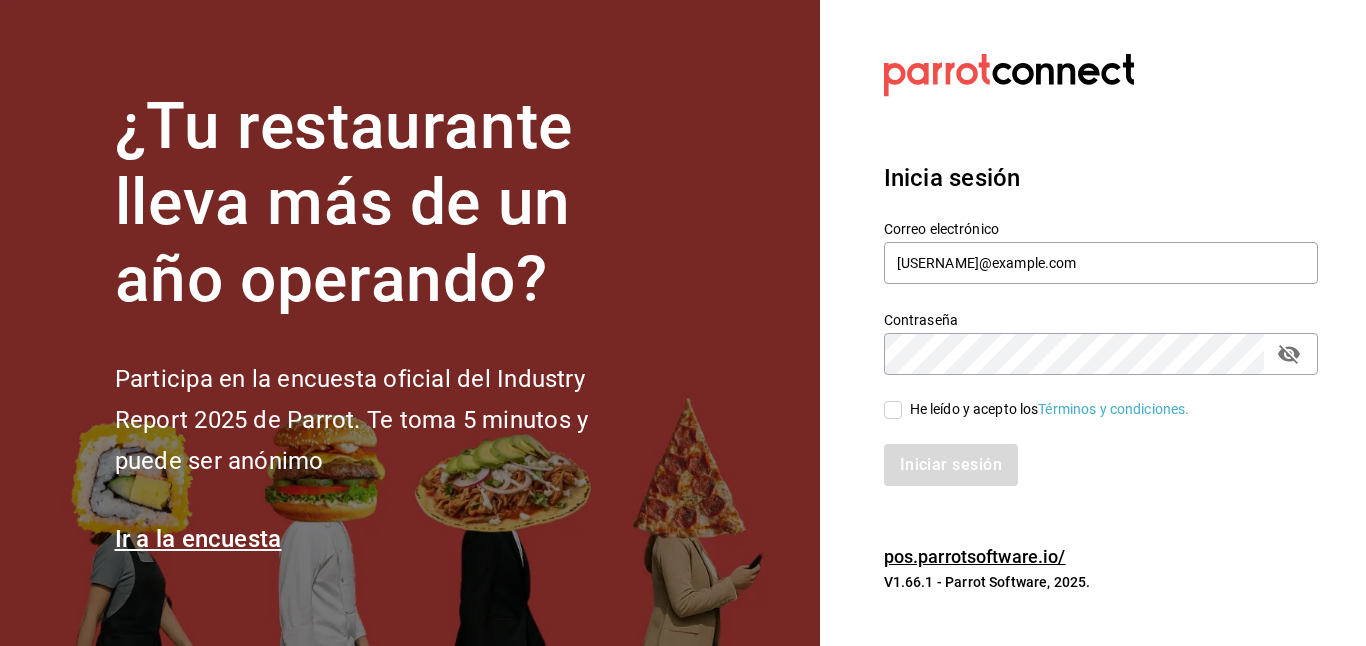 click on "He leído y acepto los  Términos y condiciones." at bounding box center (1037, 409) 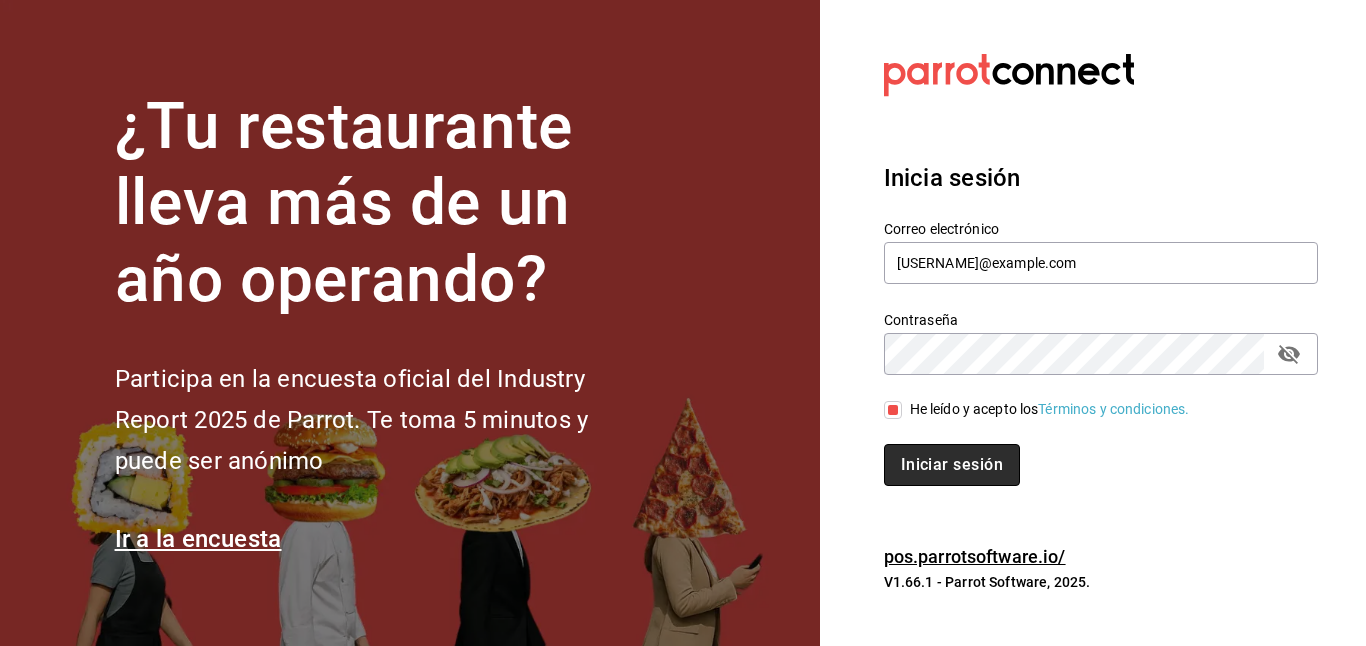 click on "Iniciar sesión" at bounding box center (952, 465) 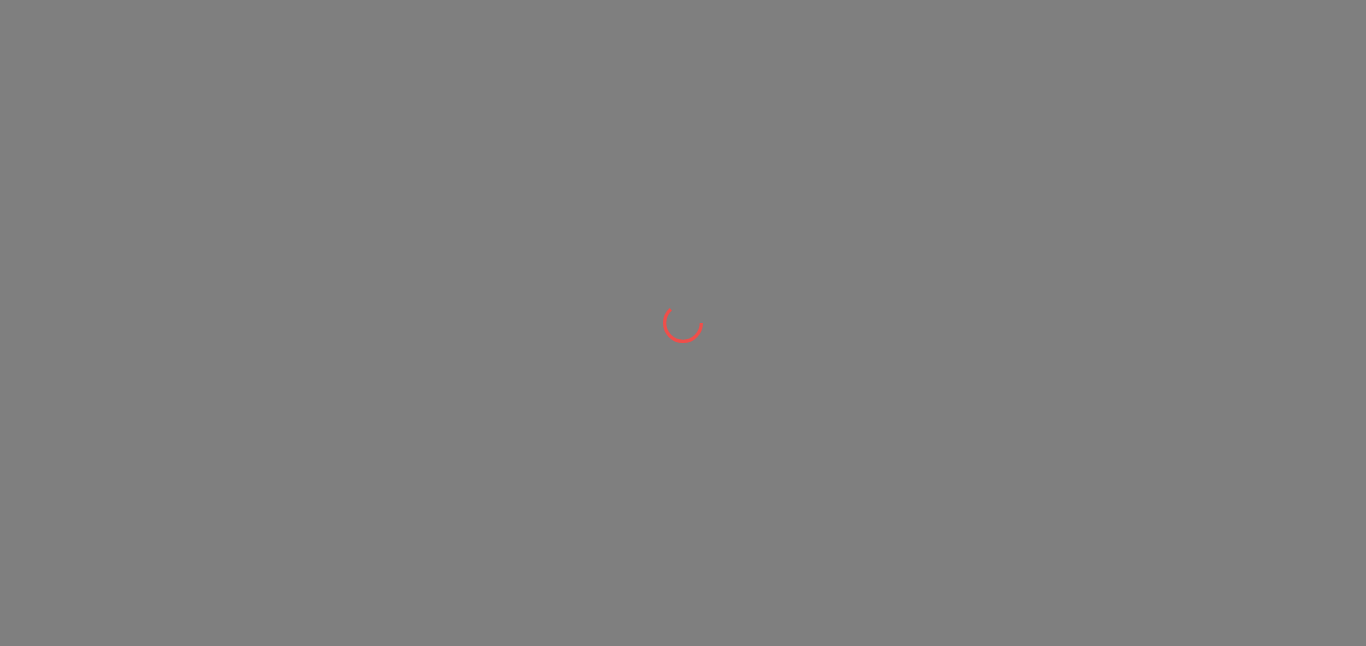 scroll, scrollTop: 0, scrollLeft: 0, axis: both 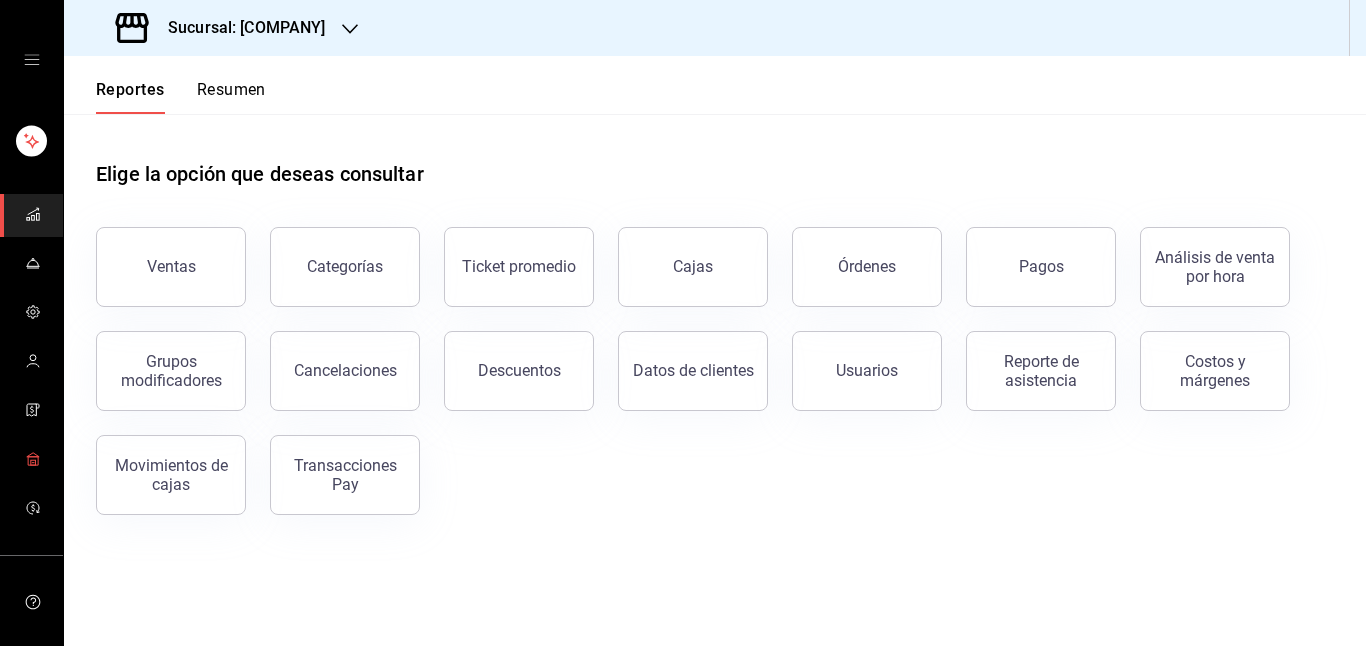 click at bounding box center [33, 460] 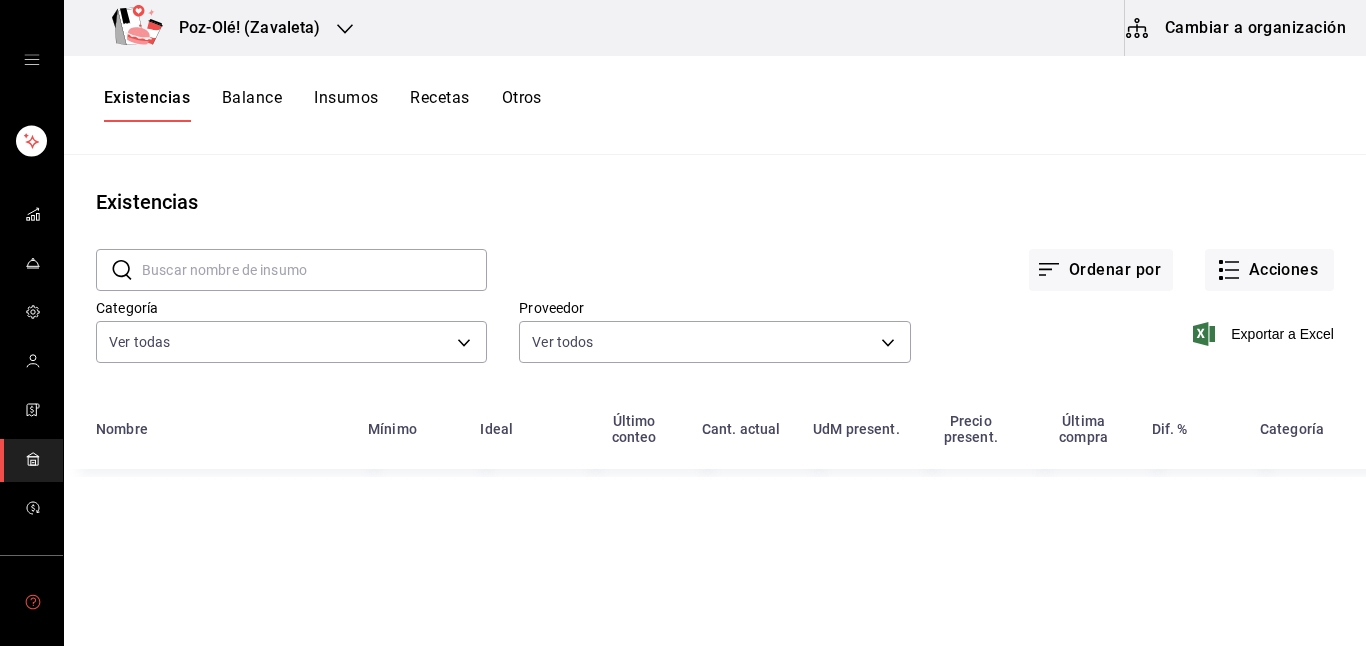 type on "d676893f-1eff-4afc-89d5-be7931405371,64c67766-f765-4080-8c3b-6b73adc83a6f,5c5041bb-a5f2-4fee-a852-9518eaaaed63,a9ecc625-3e6e-4f3a-af89-b6f5851c2aa6,664a98cc-303f-4457-ad6a-208424c1b37e,36a74587-1017-4fd3-9202-a42460c92c41,6f6df9d1-7af3-447f-bdad-717510cfd3a0,5edf9950-3e7b-46be-983e-759299c0bd72,a0016c89-fc40-4d14-a13f-f79d9adf0461,641e80c7-81a0-4fcb-acf7-bf130a73799a,7c441fcf-f04e-4a9e-887d-7e4510957efa" 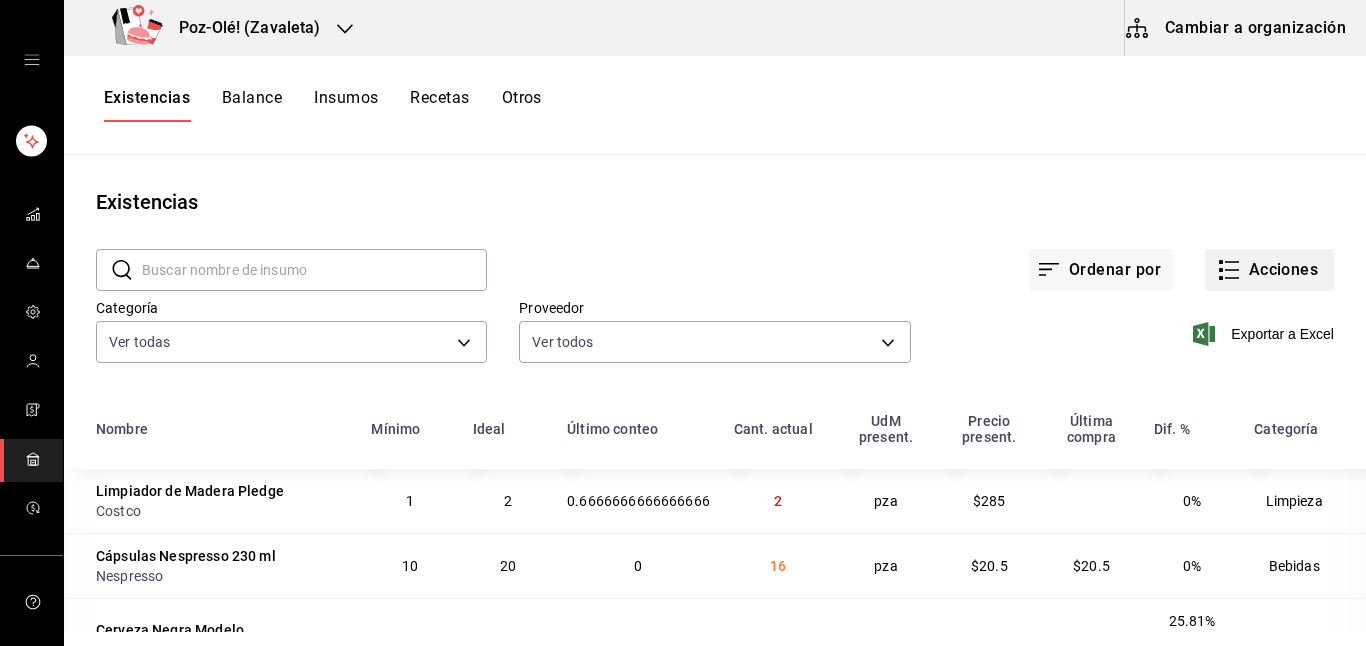 click on "Acciones" at bounding box center [1269, 270] 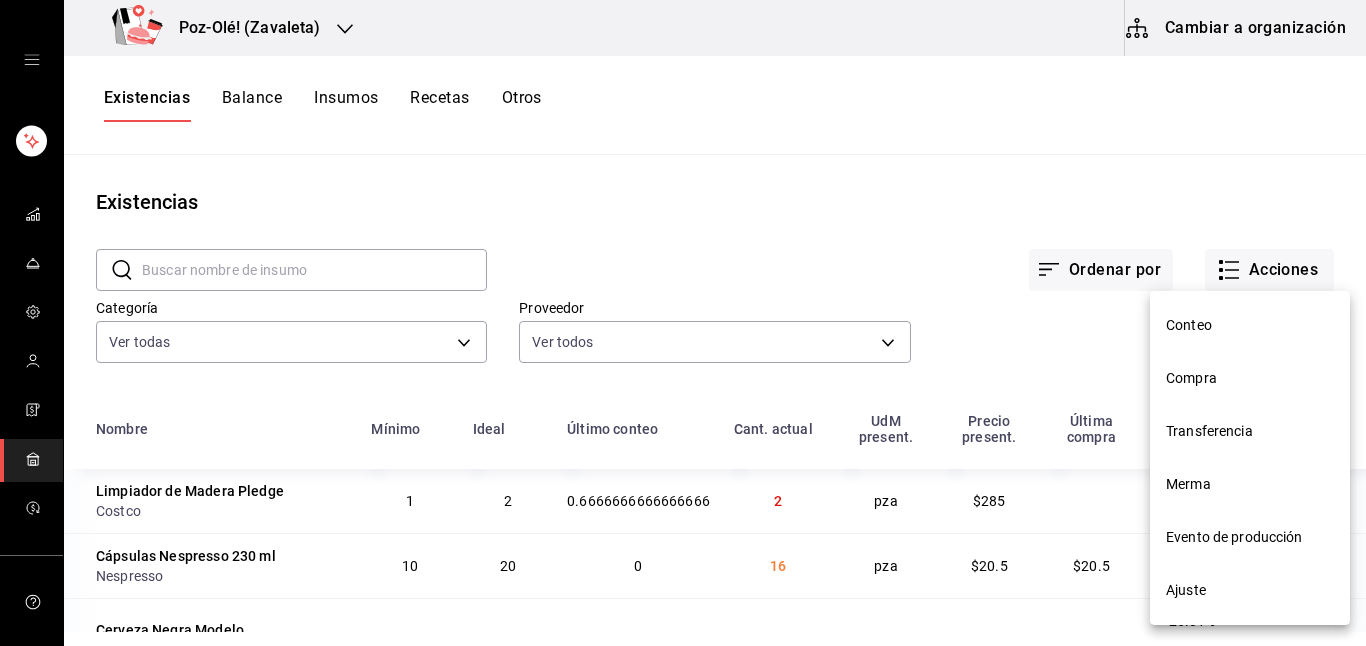 click on "Merma" at bounding box center (1250, 484) 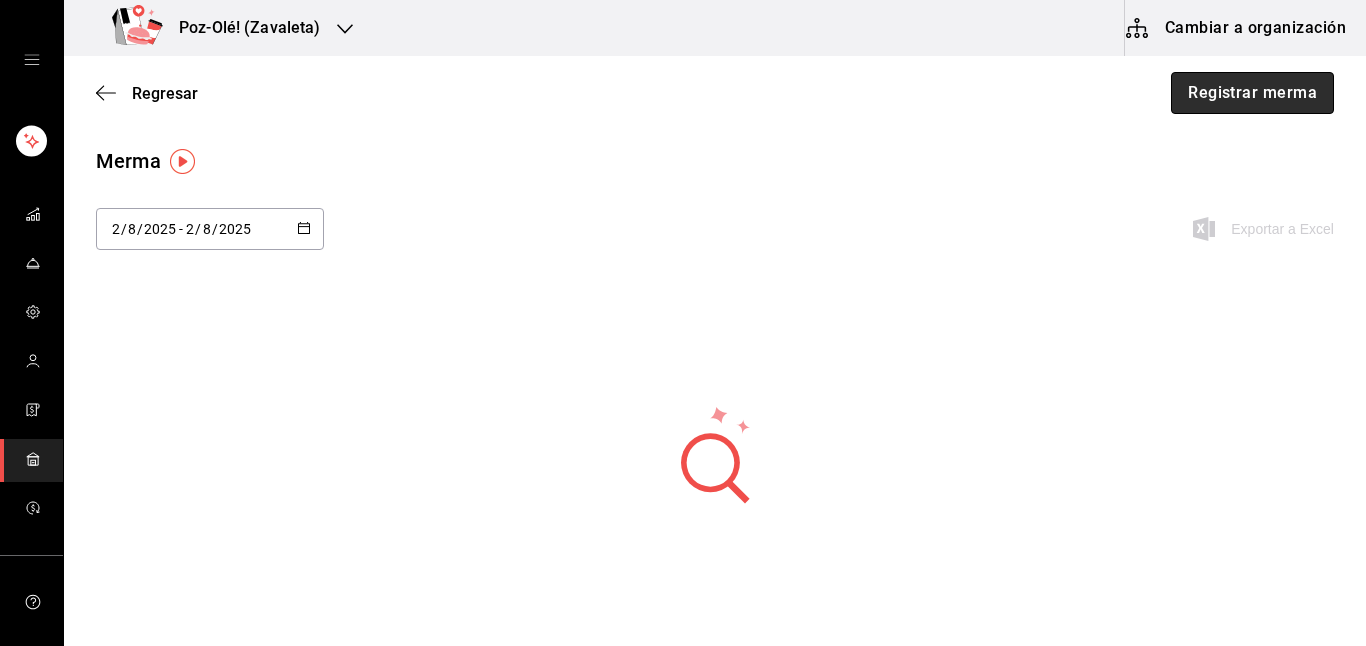 click on "Registrar merma" at bounding box center (1252, 93) 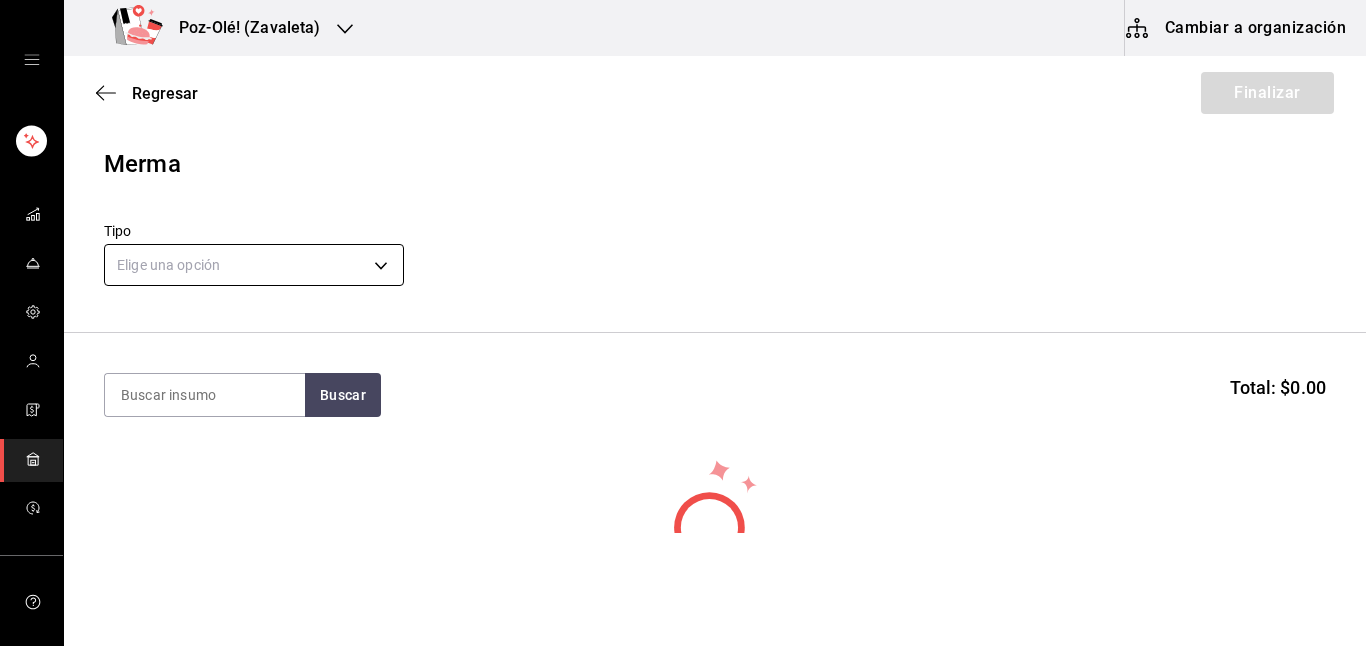 click on "Sucursal: [COMPANY] Cambiar a organización Regresar Finalizar Merma Tipo Elige una opción default Buscar Total: $0.00 No hay insumos a mostrar. Busca un insumo para agregarlo a la lista GANA 1 MES GRATIS EN TU SUSCRIPCIÓN AQUÍ ¿Recuerdas cómo empezó tu restaurante?
Hoy puedes ayudar a un colega a tener el mismo cambio que tú viviste.
Recomienda Parrot directamente desde tu Portal Administrador.
Es fácil y rápido.
🎁 Por cada restaurante que se una, ganas 1 mes gratis. Ver video tutorial Ir a video Editar Eliminar Visitar centro de ayuda [PHONE] [EMAIL] Visitar centro de ayuda [PHONE] [EMAIL]" at bounding box center (683, 266) 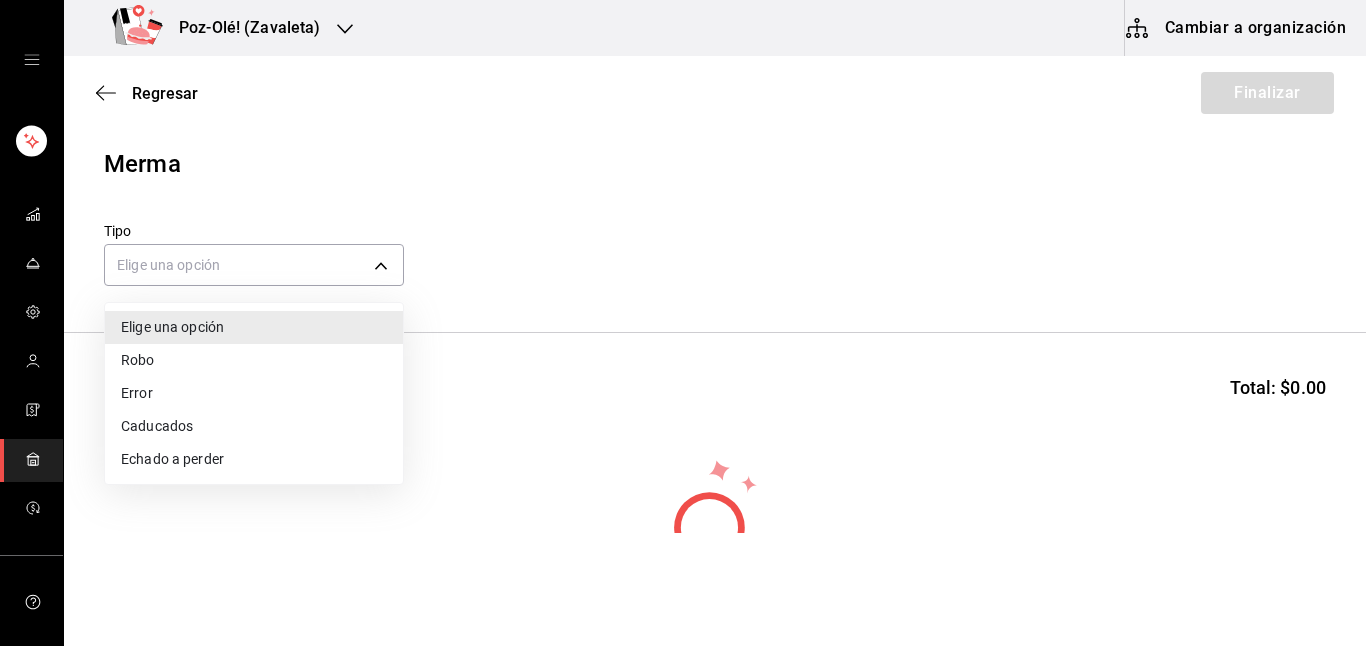 click on "Echado a perder" at bounding box center (254, 459) 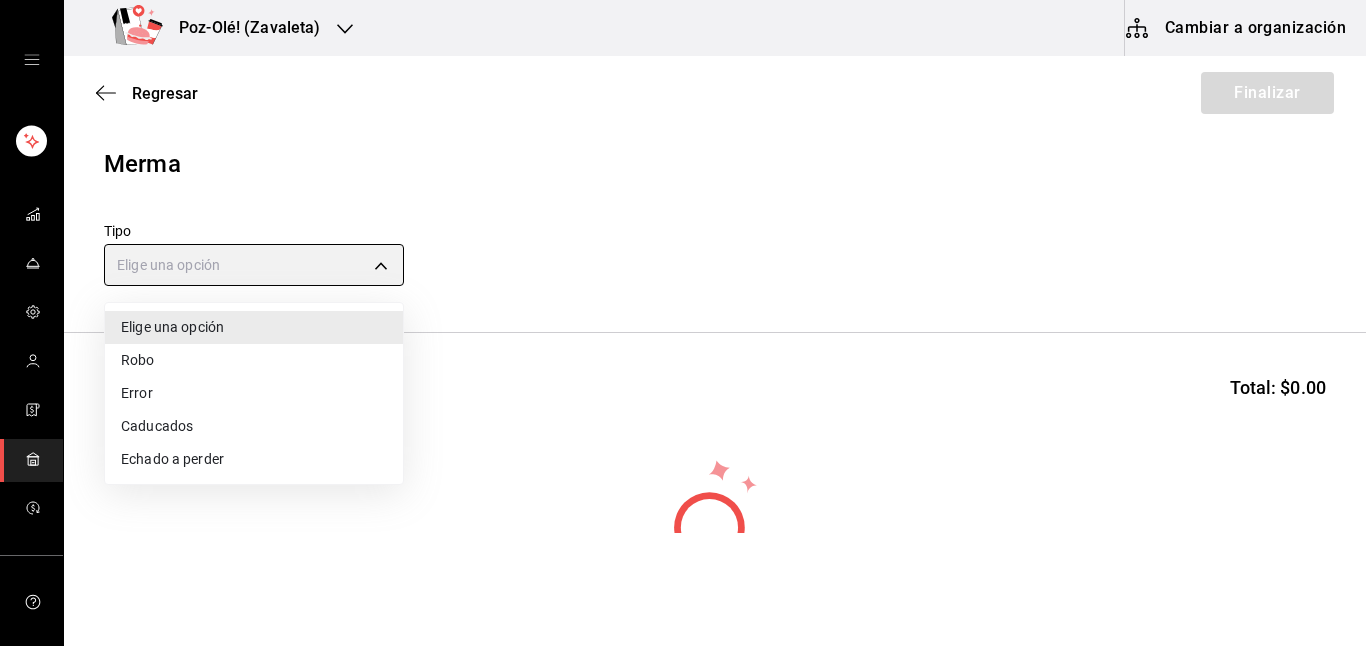 type on "SPOILED" 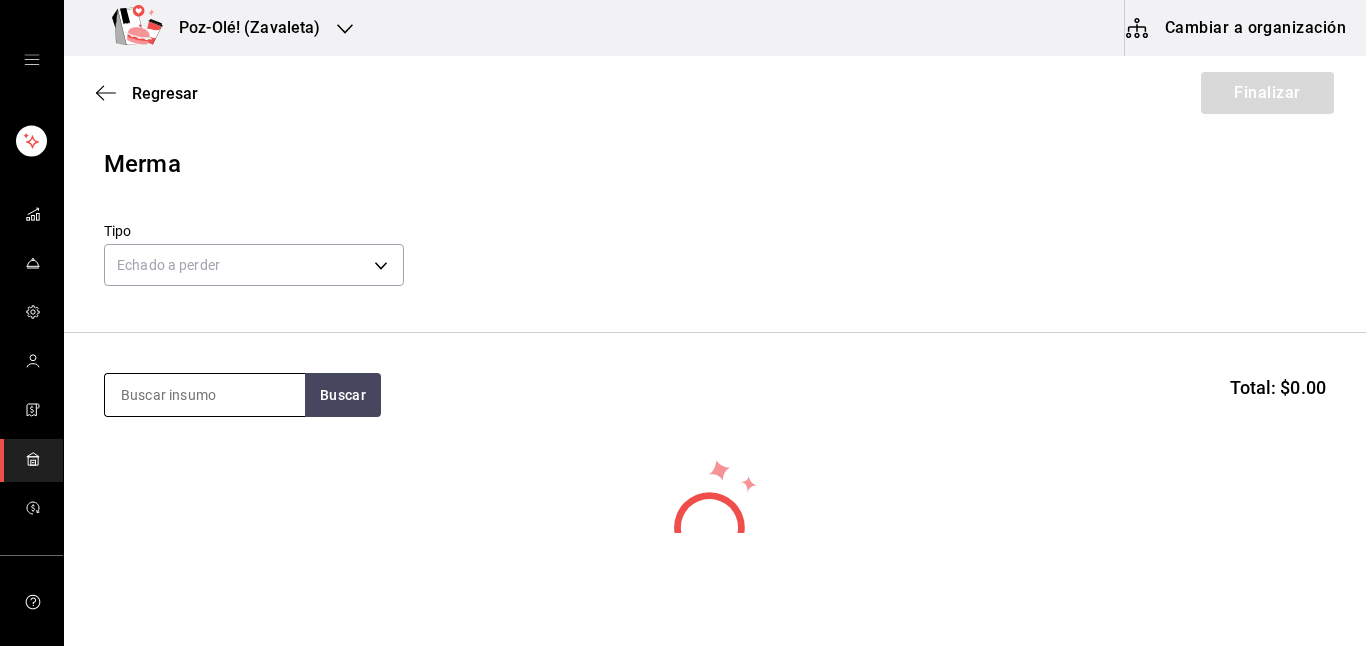 click at bounding box center [205, 395] 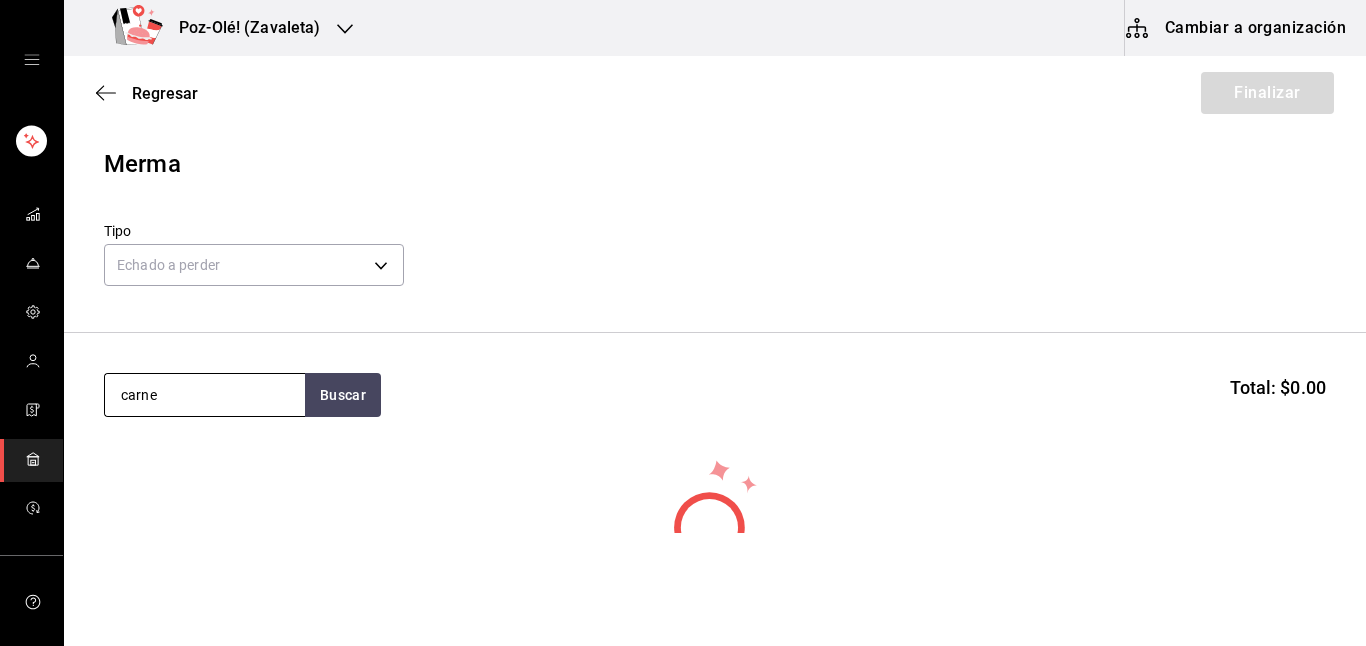 type on "carne" 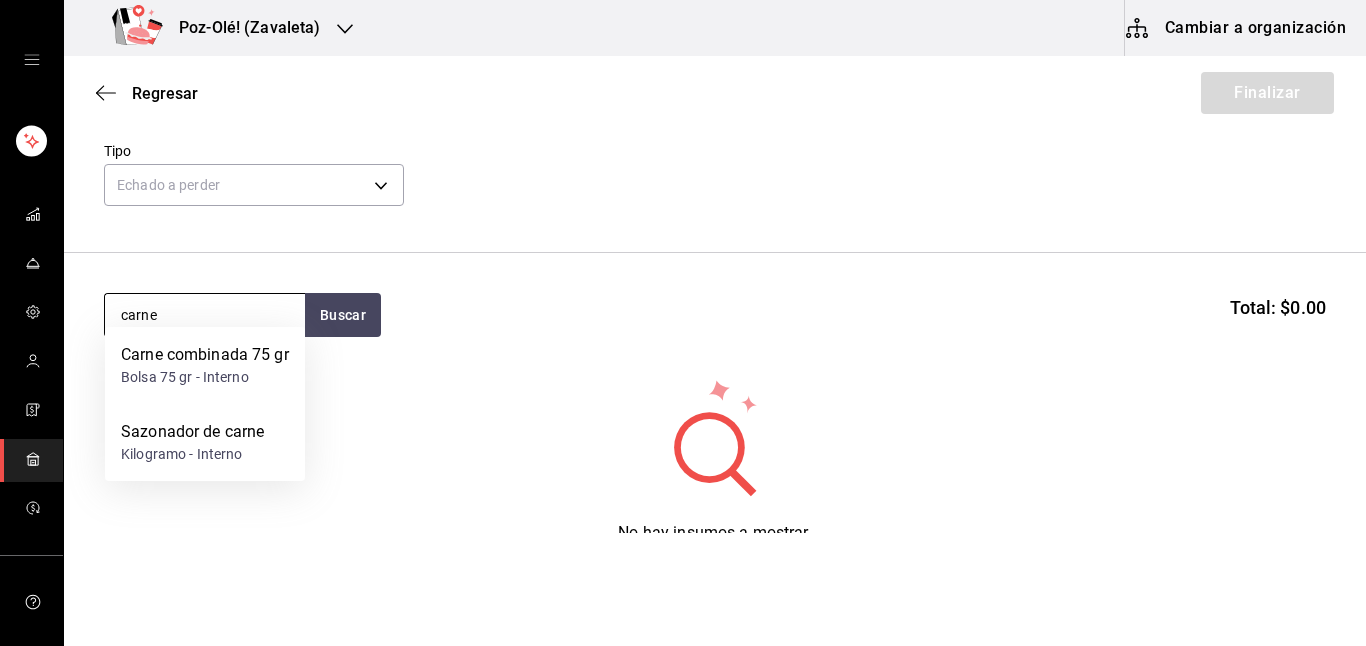 scroll, scrollTop: 116, scrollLeft: 0, axis: vertical 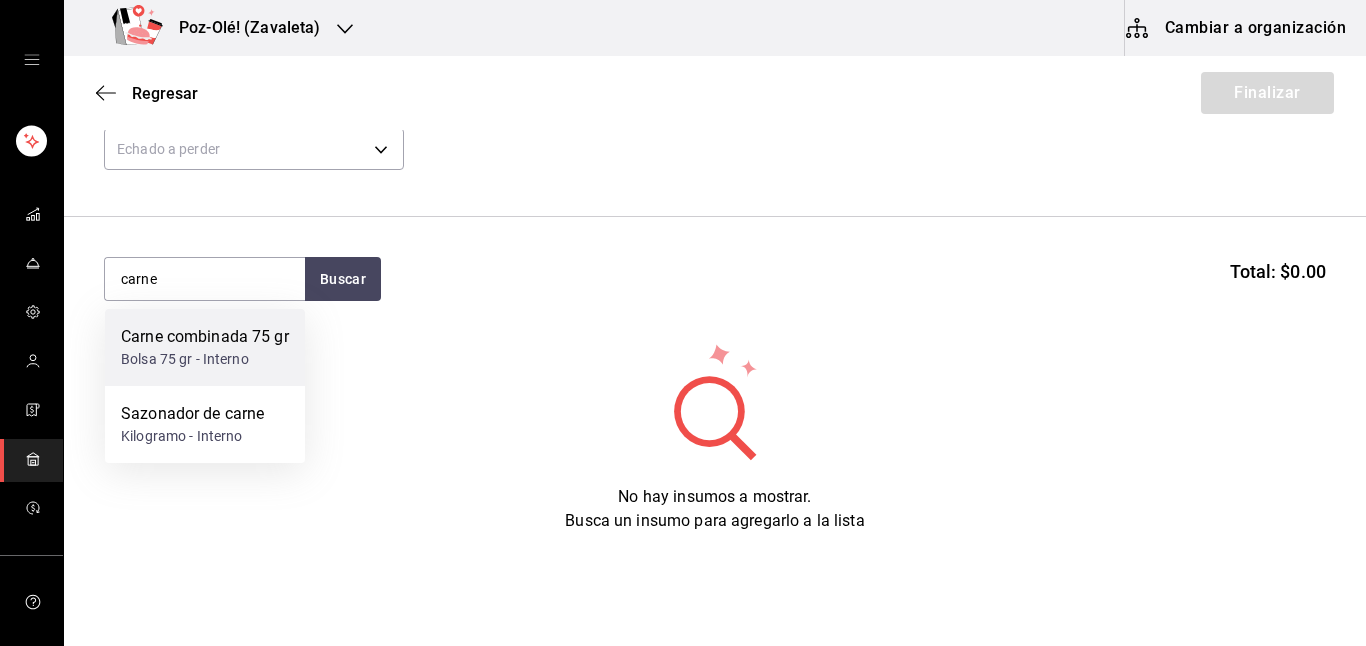 click on "Bolsa 75 gr - Interno" at bounding box center [205, 359] 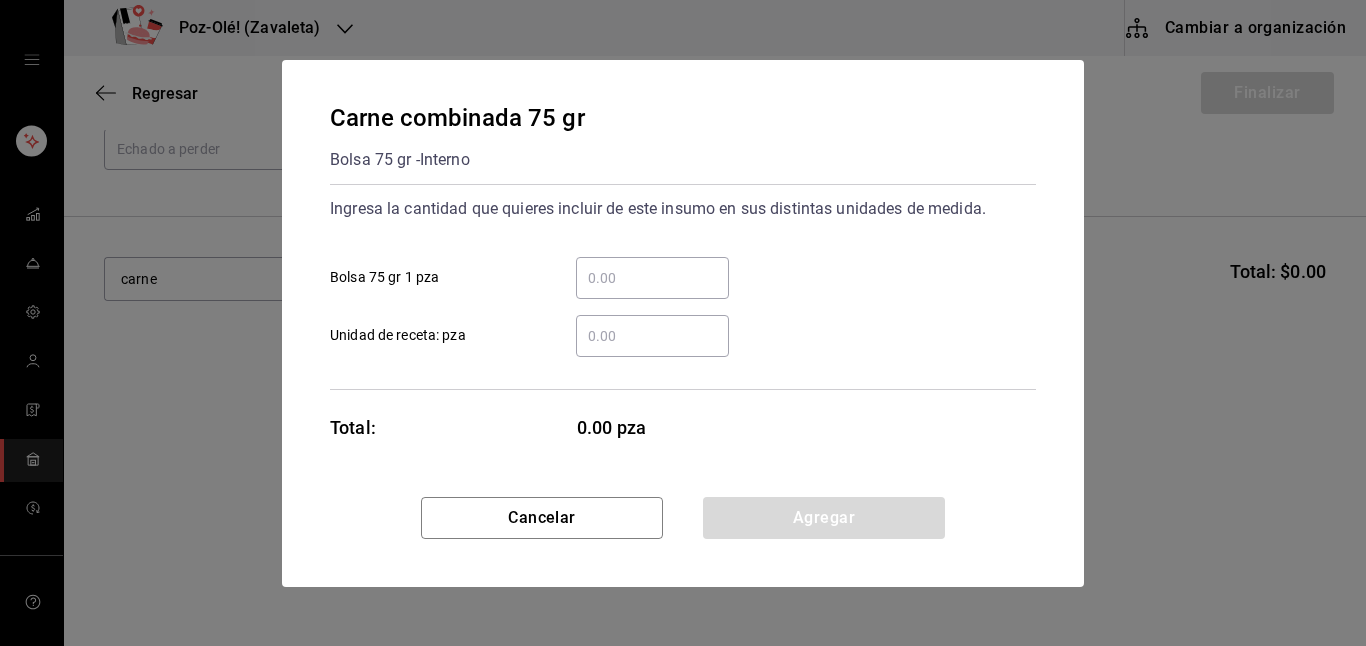 type 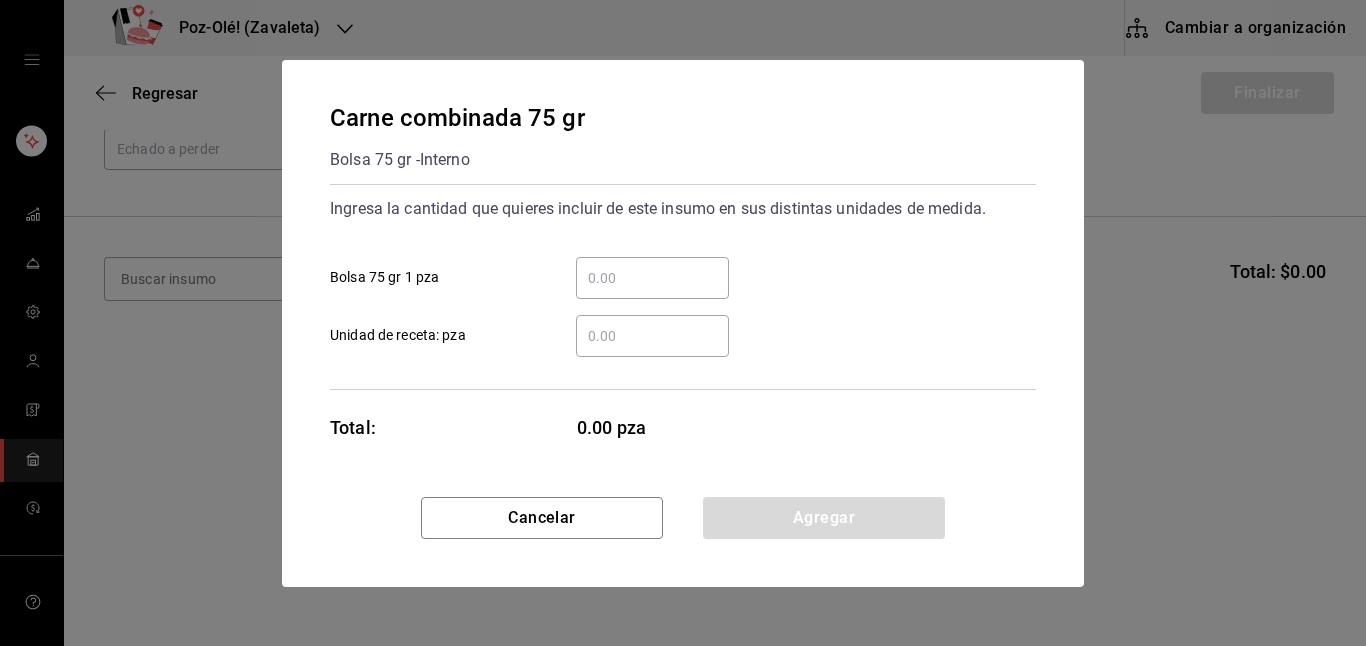 click on "​ Bolsa 75 gr 1 pza" at bounding box center (652, 278) 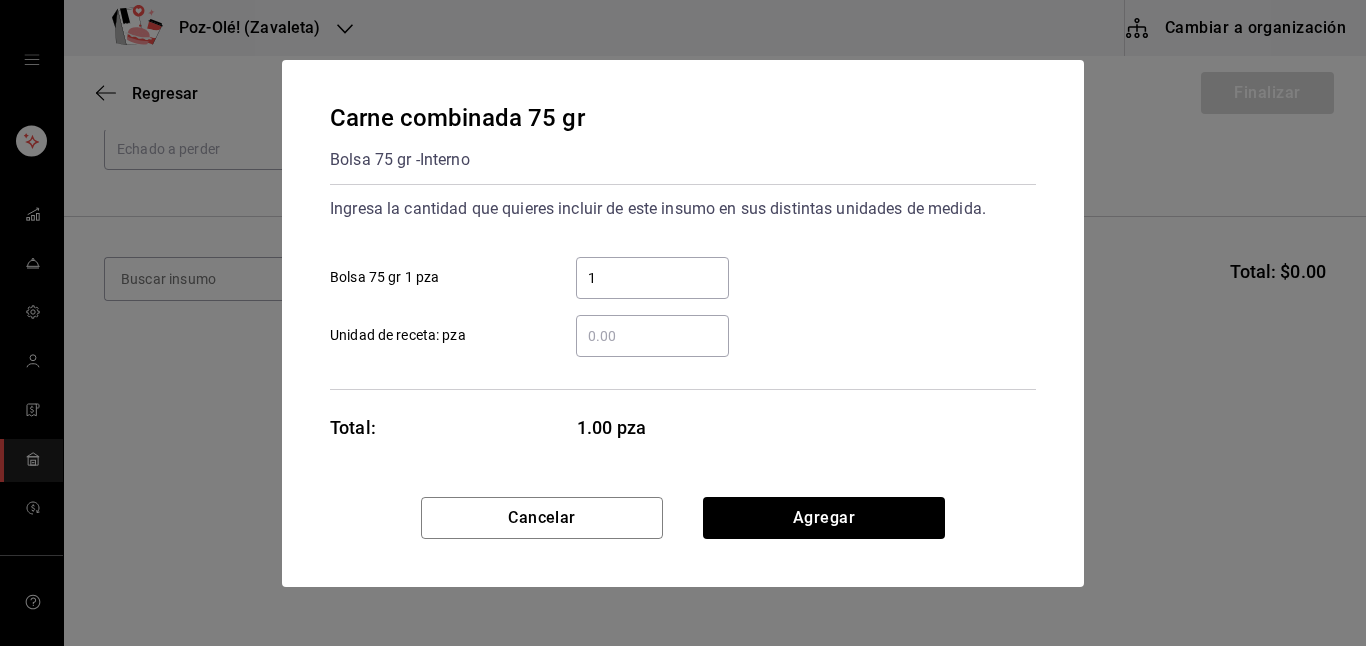 type on "10" 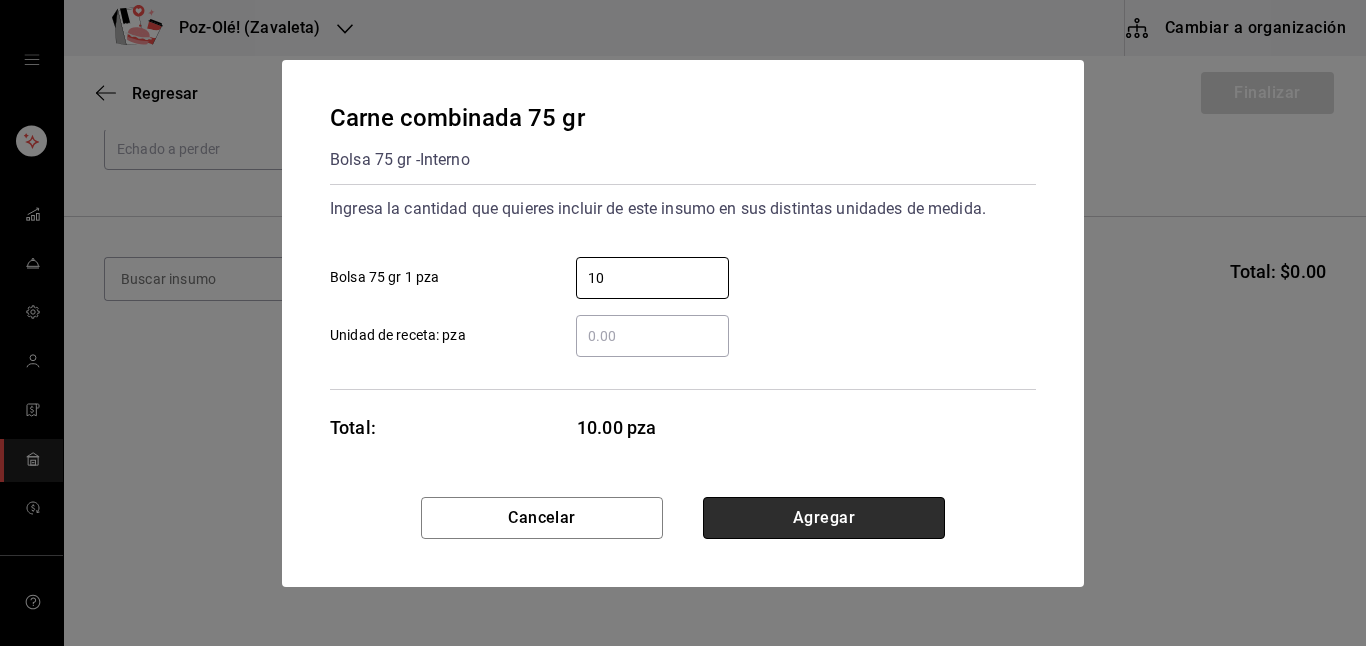click on "Agregar" at bounding box center (824, 518) 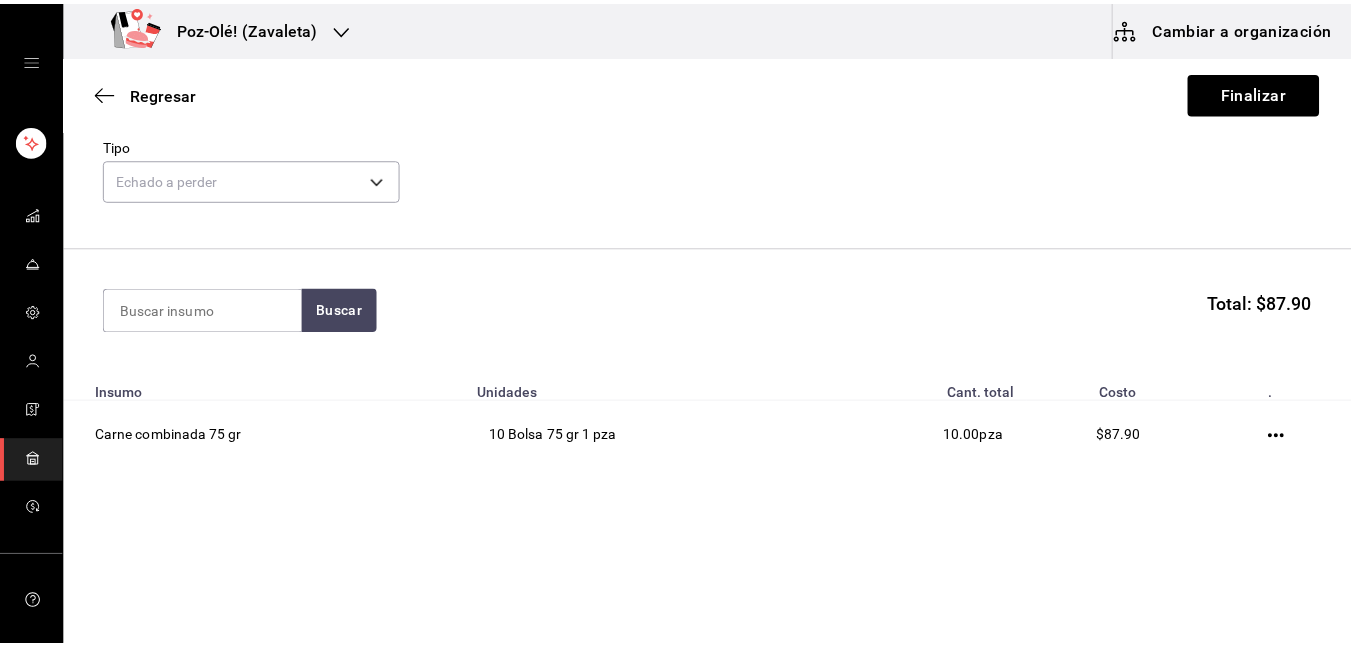 scroll, scrollTop: 85, scrollLeft: 0, axis: vertical 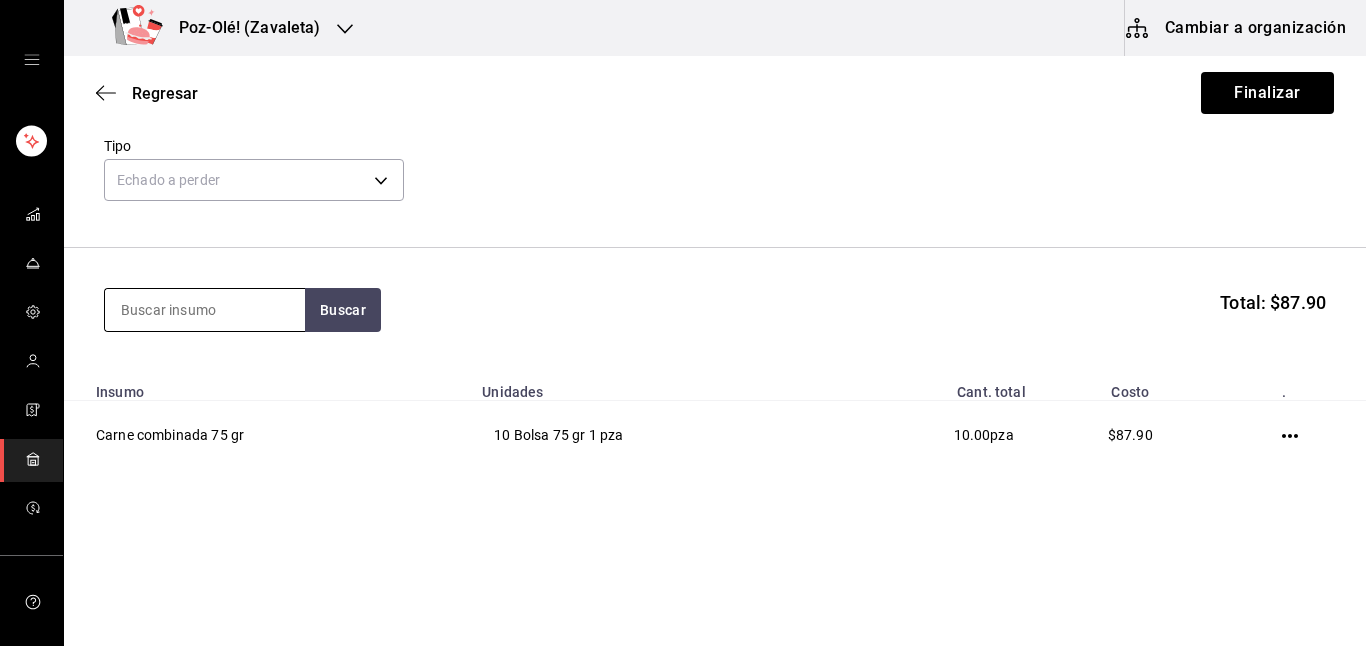 click at bounding box center [205, 310] 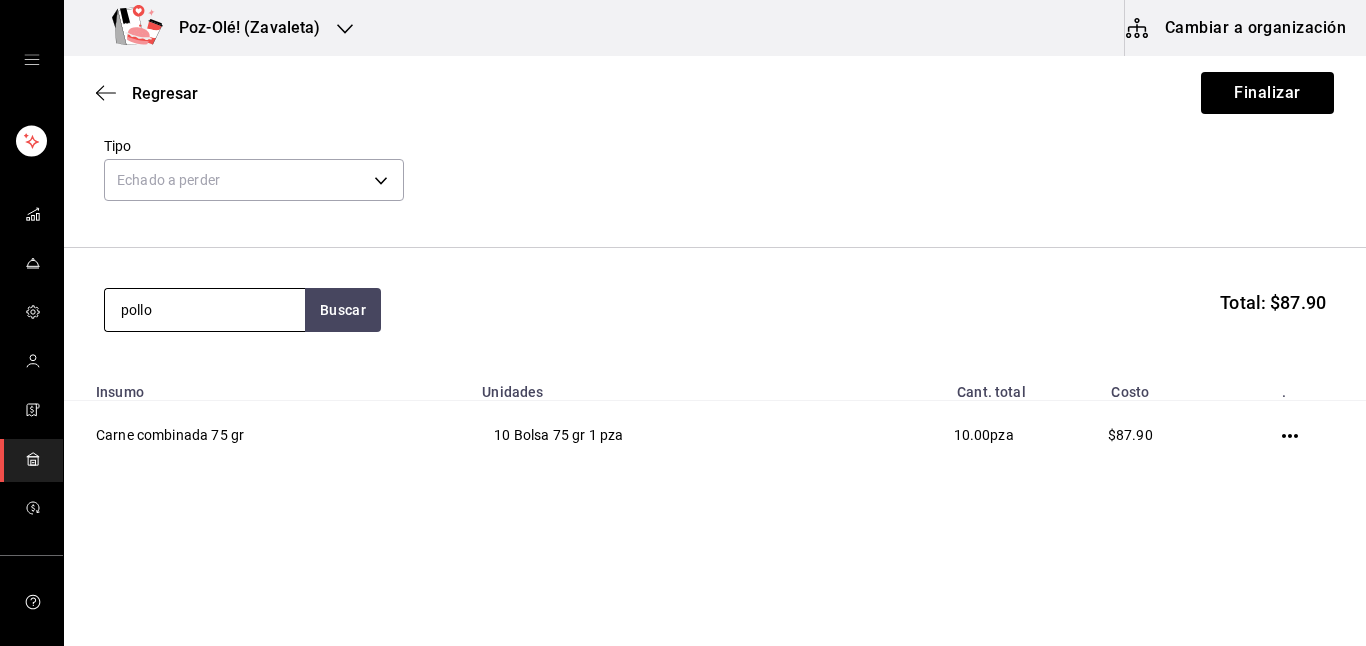type on "pollo" 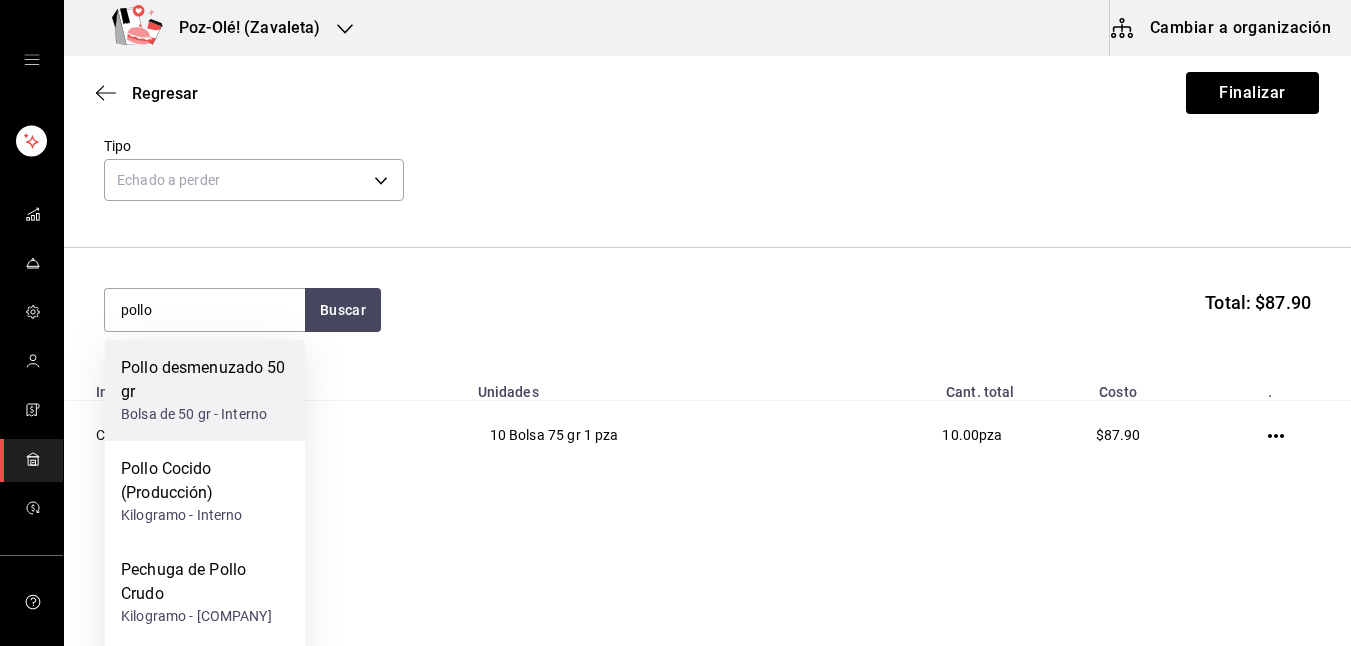 click on "Pollo desmenuzado 50 gr" at bounding box center [205, 380] 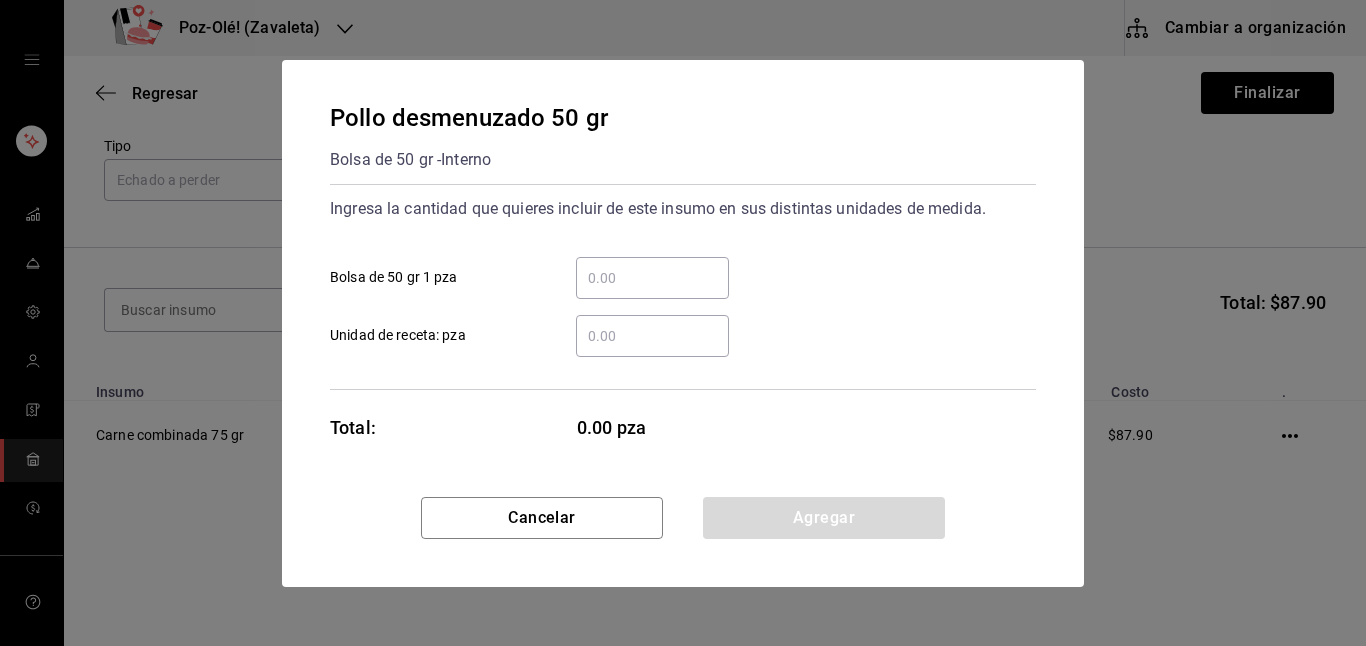 click on "​ Bolsa de 50 gr 1 pza" at bounding box center [652, 278] 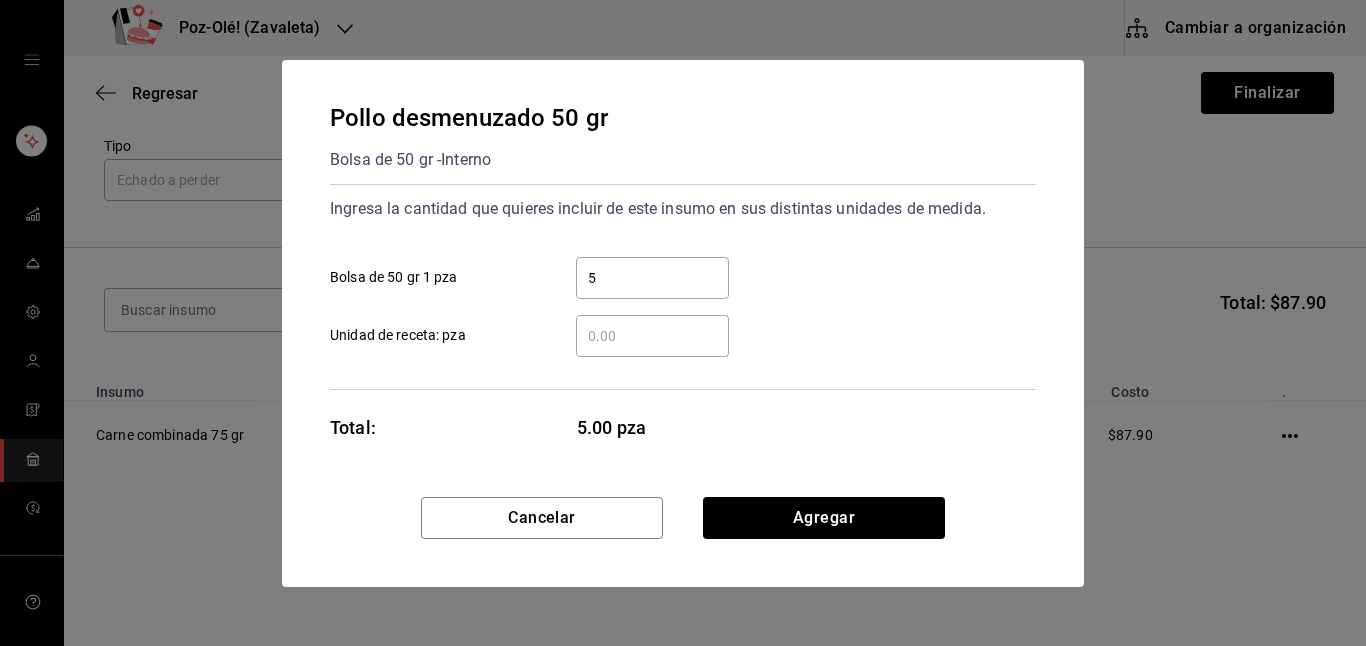type on "5" 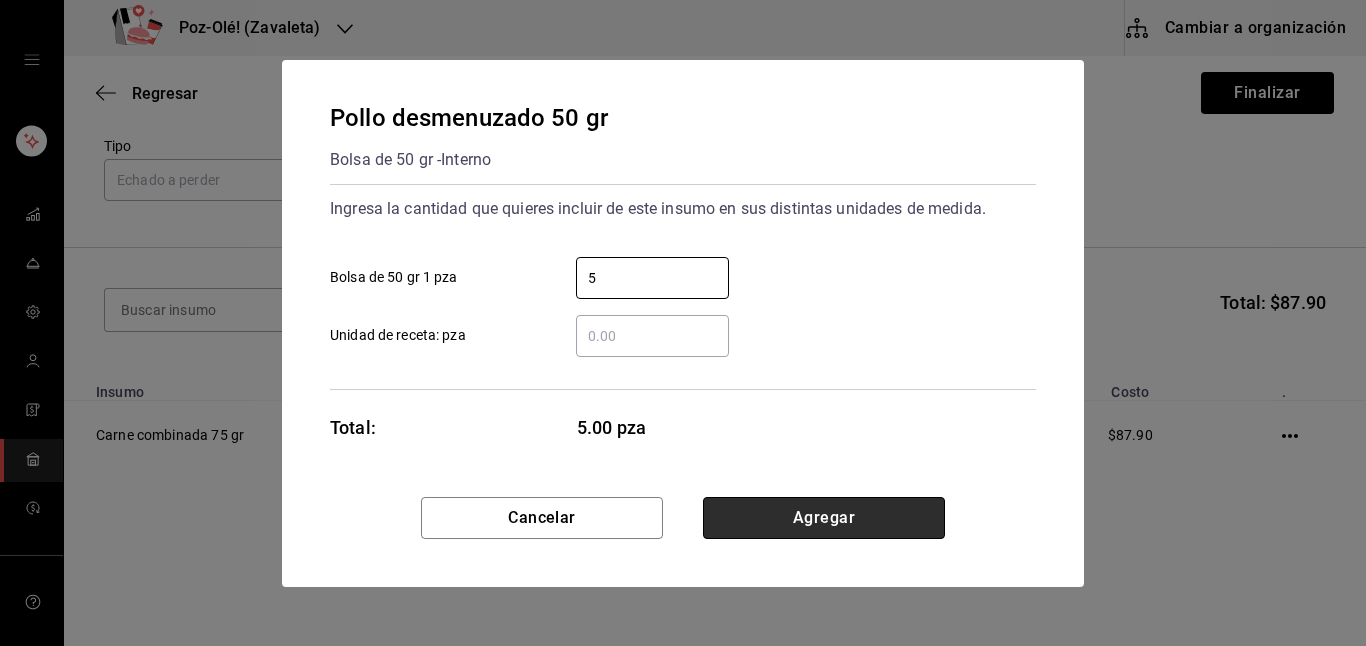 click on "Agregar" at bounding box center (824, 518) 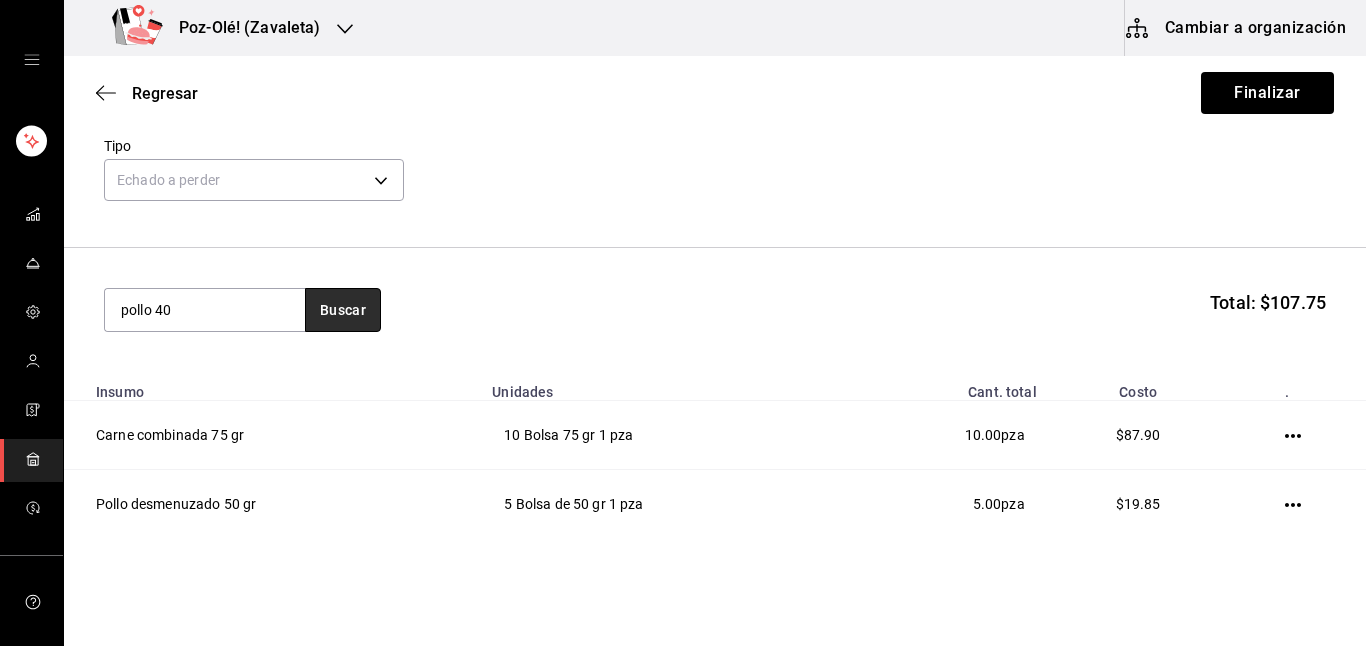 click on "Buscar" at bounding box center [343, 310] 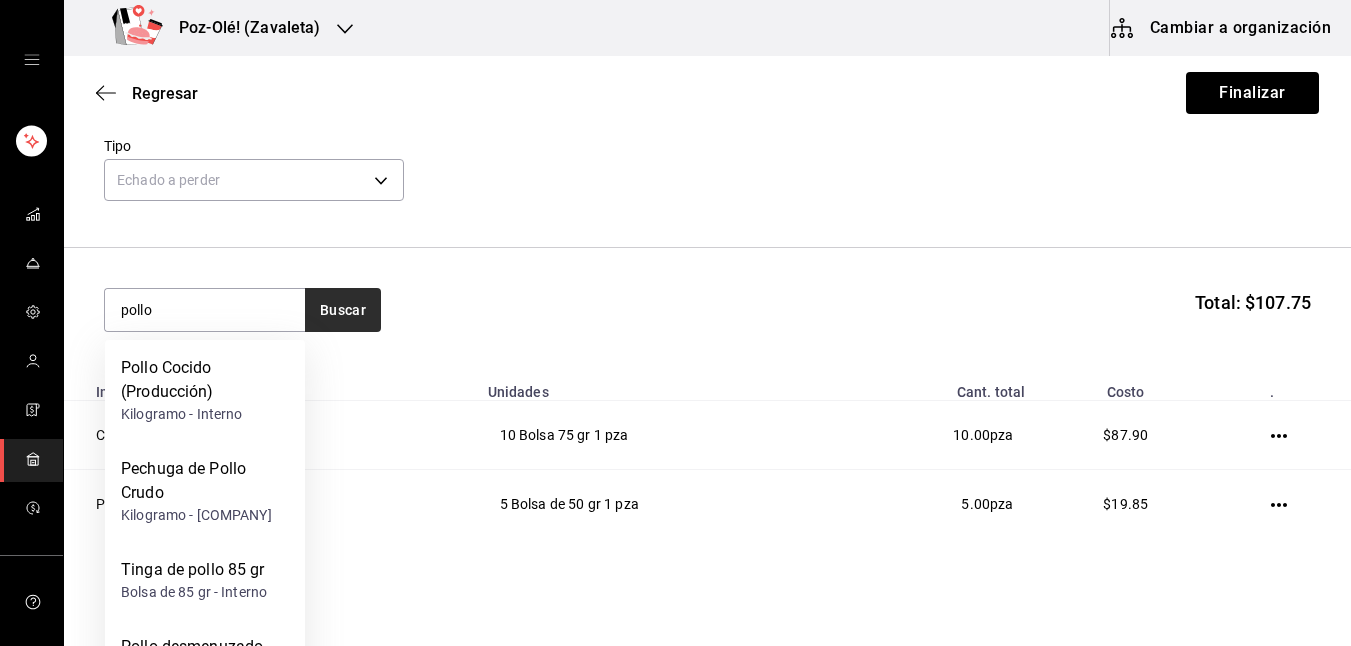 type on "pollo" 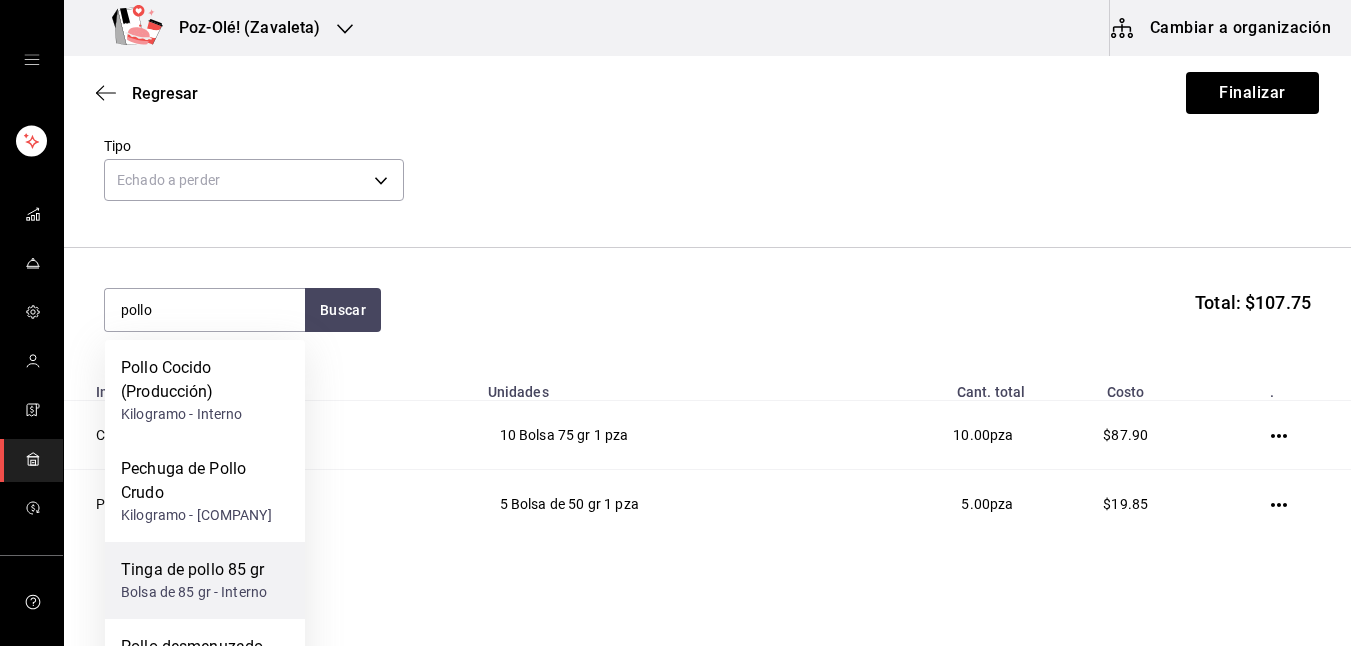 scroll, scrollTop: 103, scrollLeft: 0, axis: vertical 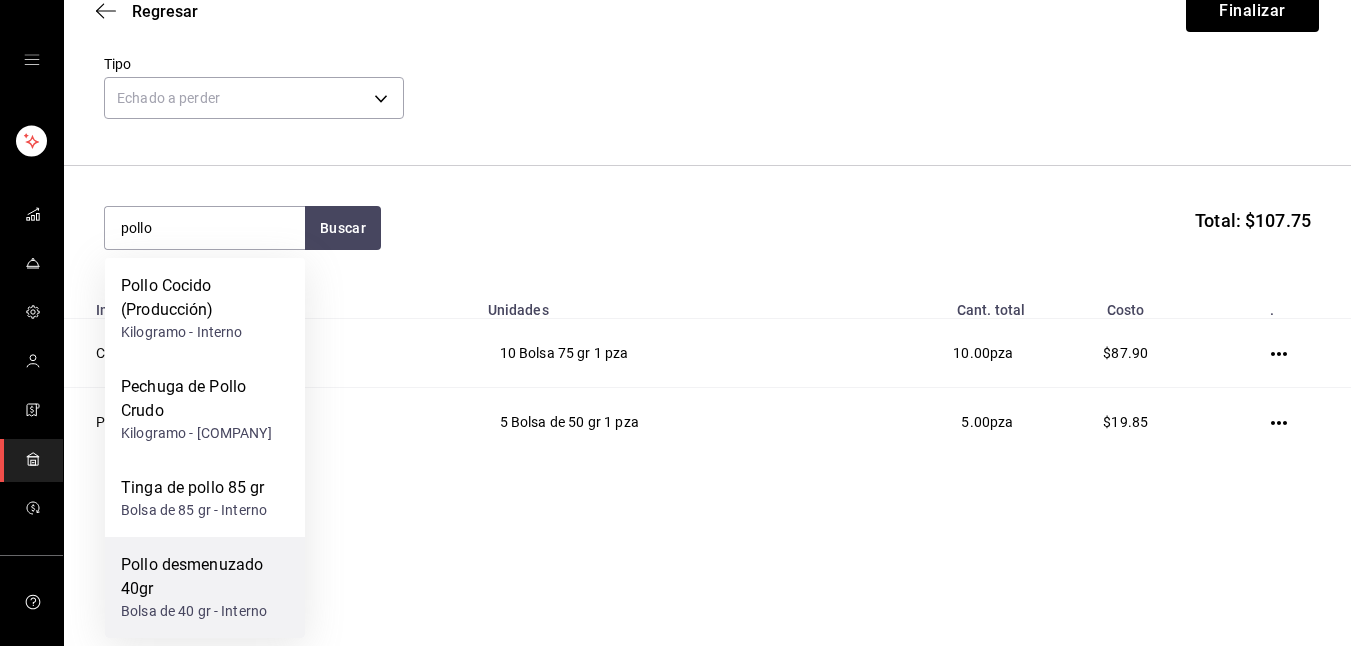 click on "Bolsa de 40 gr - Interno" at bounding box center [205, 611] 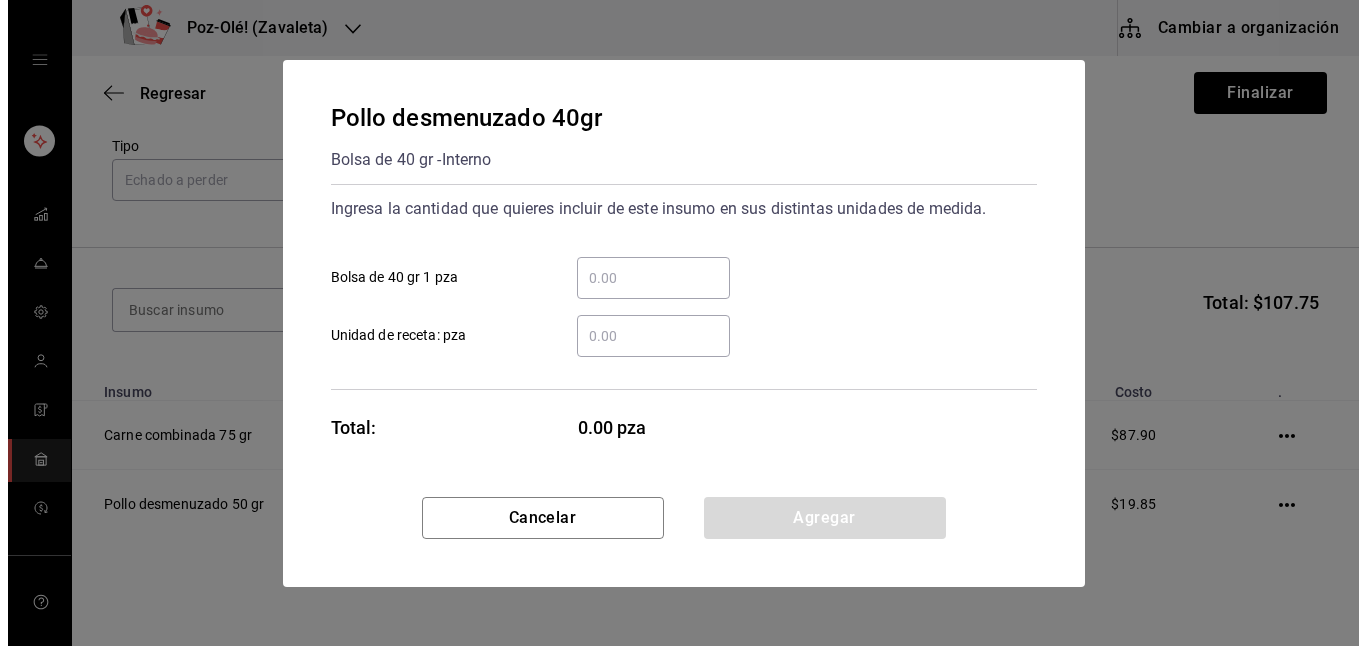 scroll, scrollTop: 0, scrollLeft: 0, axis: both 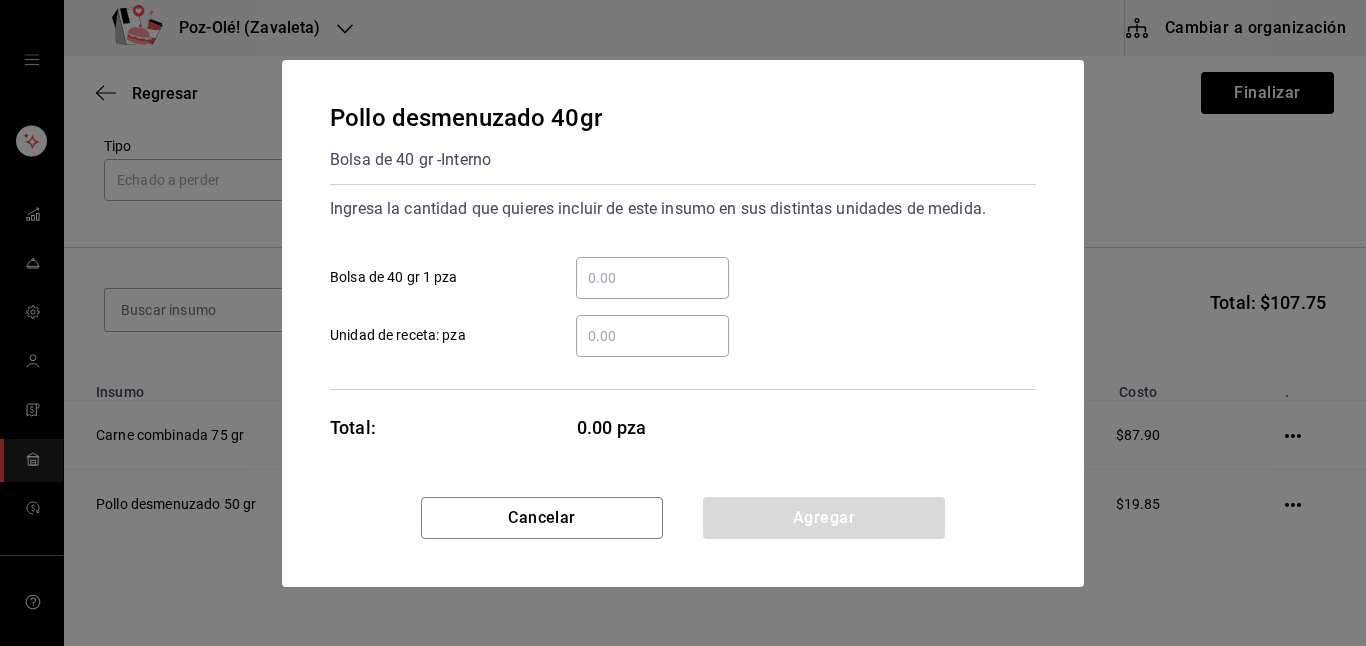 click on "​" at bounding box center [652, 278] 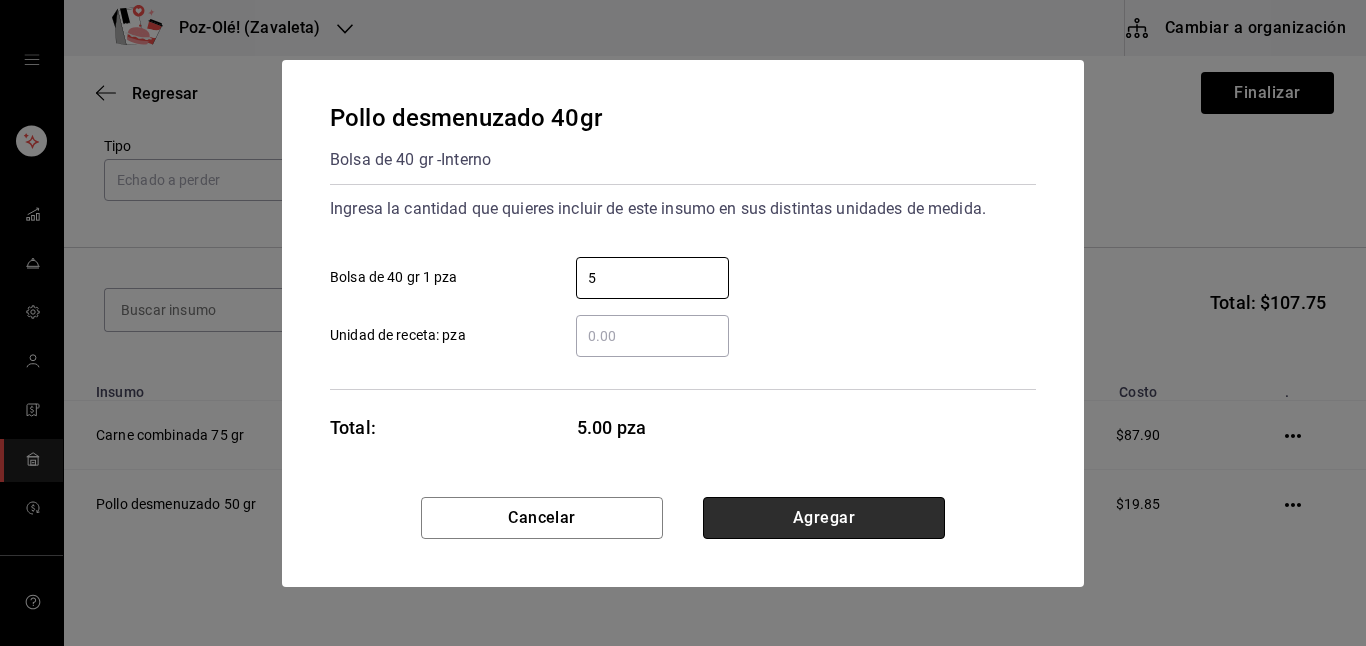 click on "Agregar" at bounding box center (824, 518) 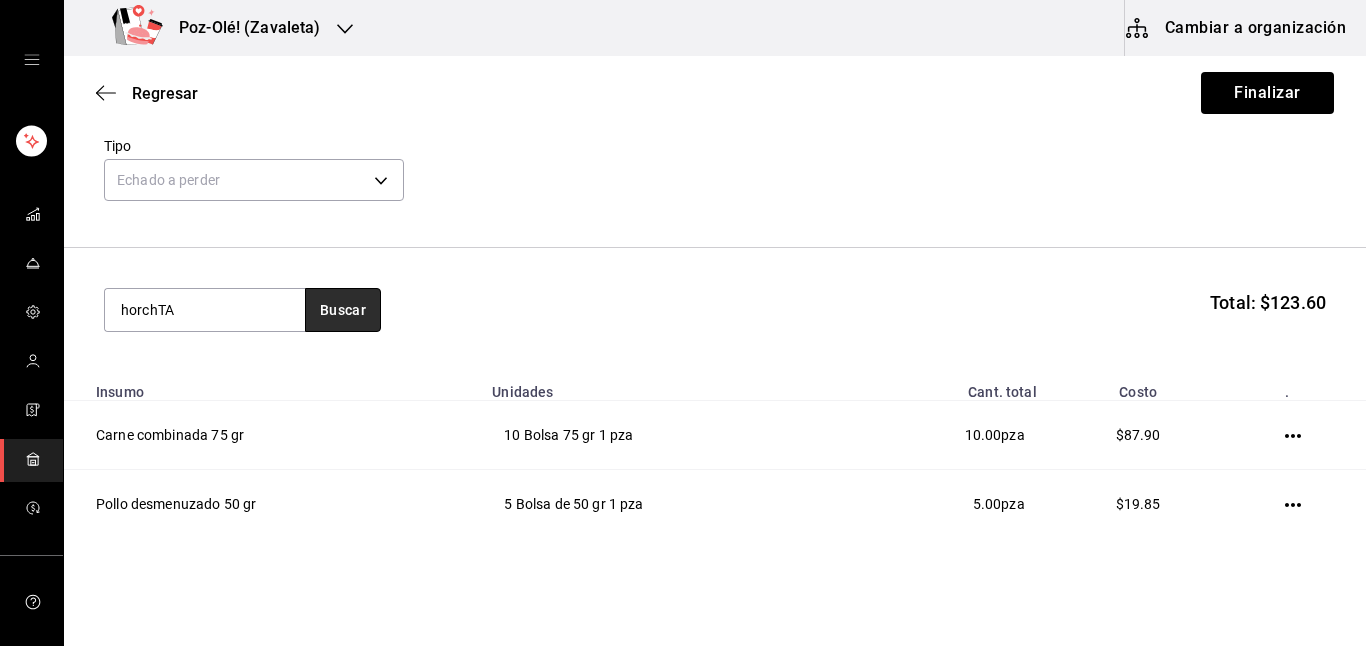 click on "Buscar" at bounding box center [343, 310] 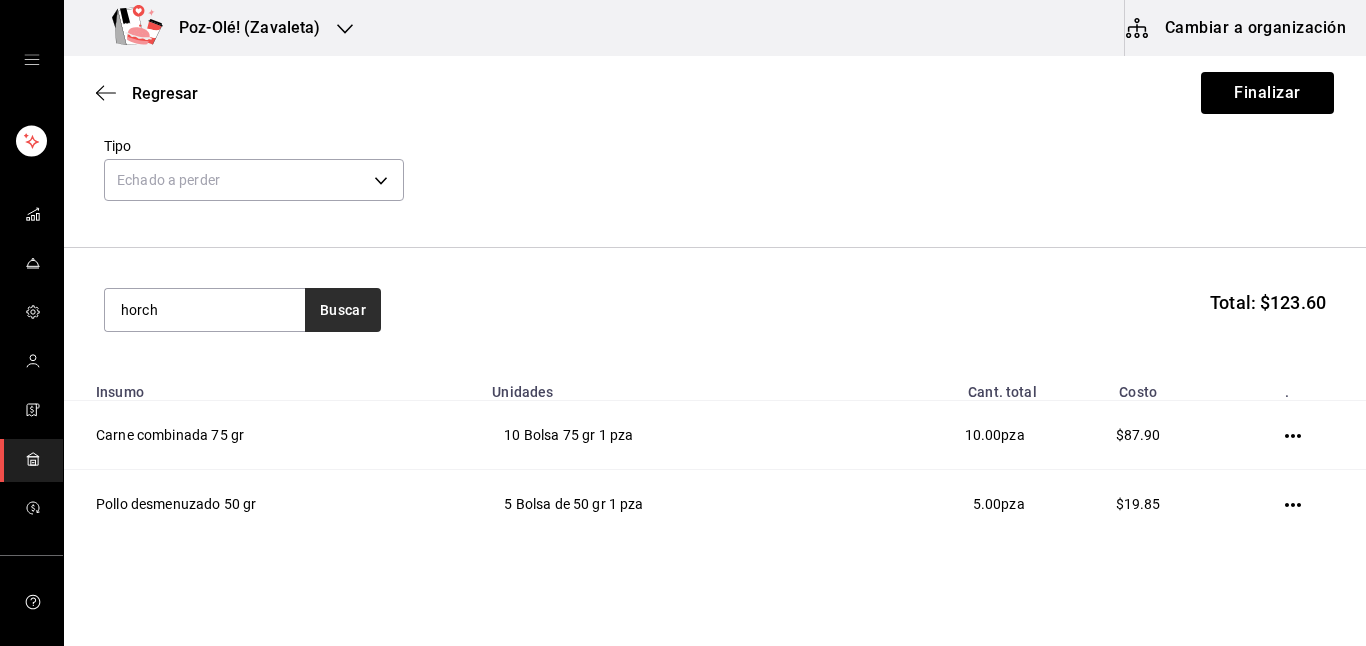 type on "horch" 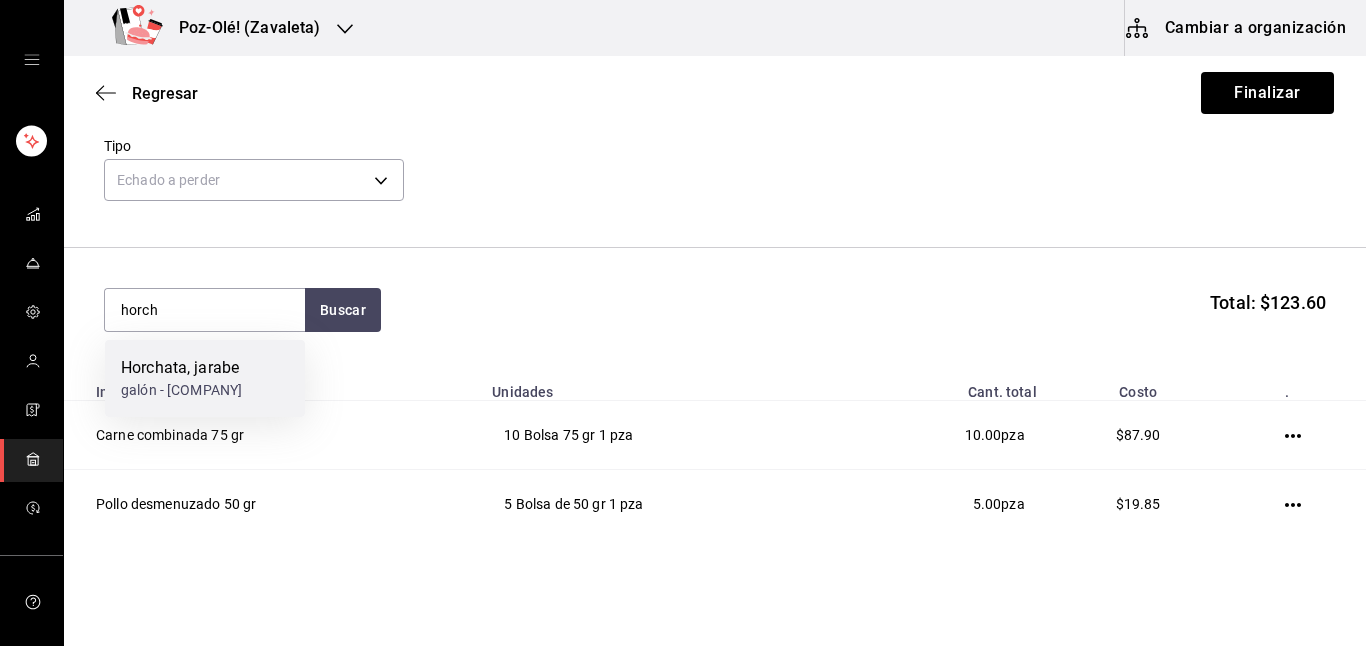 click on "galón - [COMPANY]" at bounding box center [181, 390] 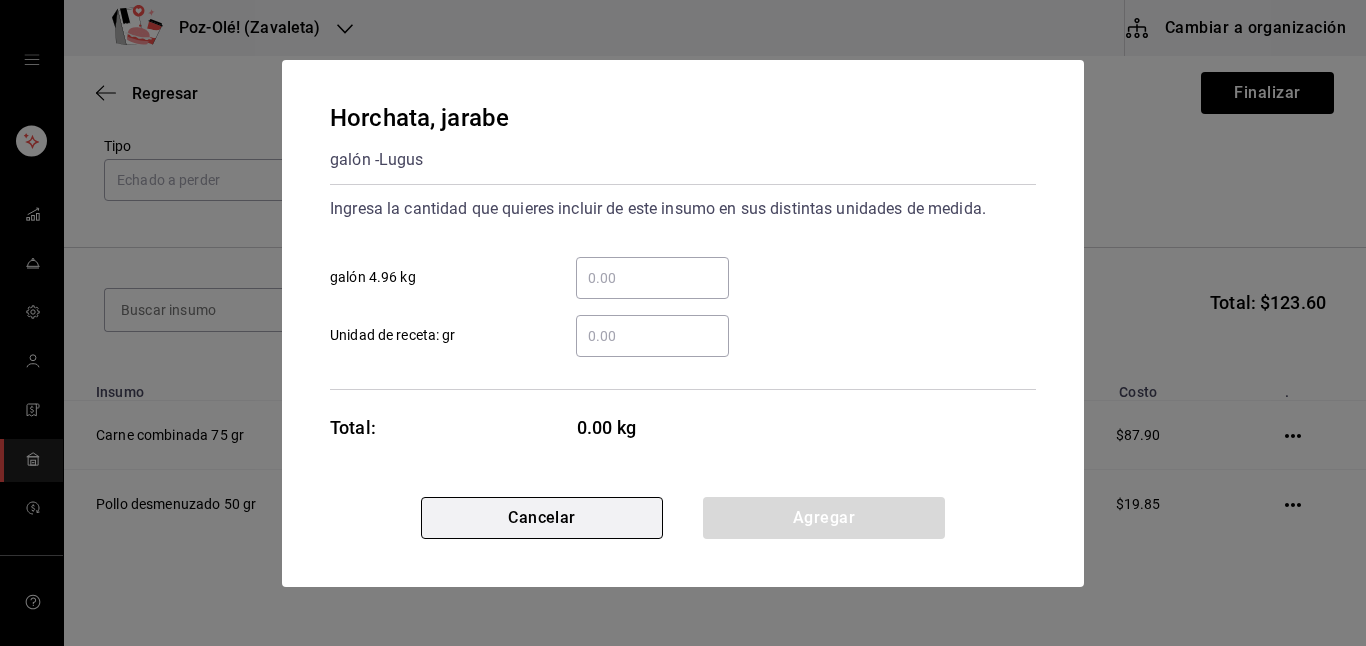 click on "Cancelar" at bounding box center (542, 518) 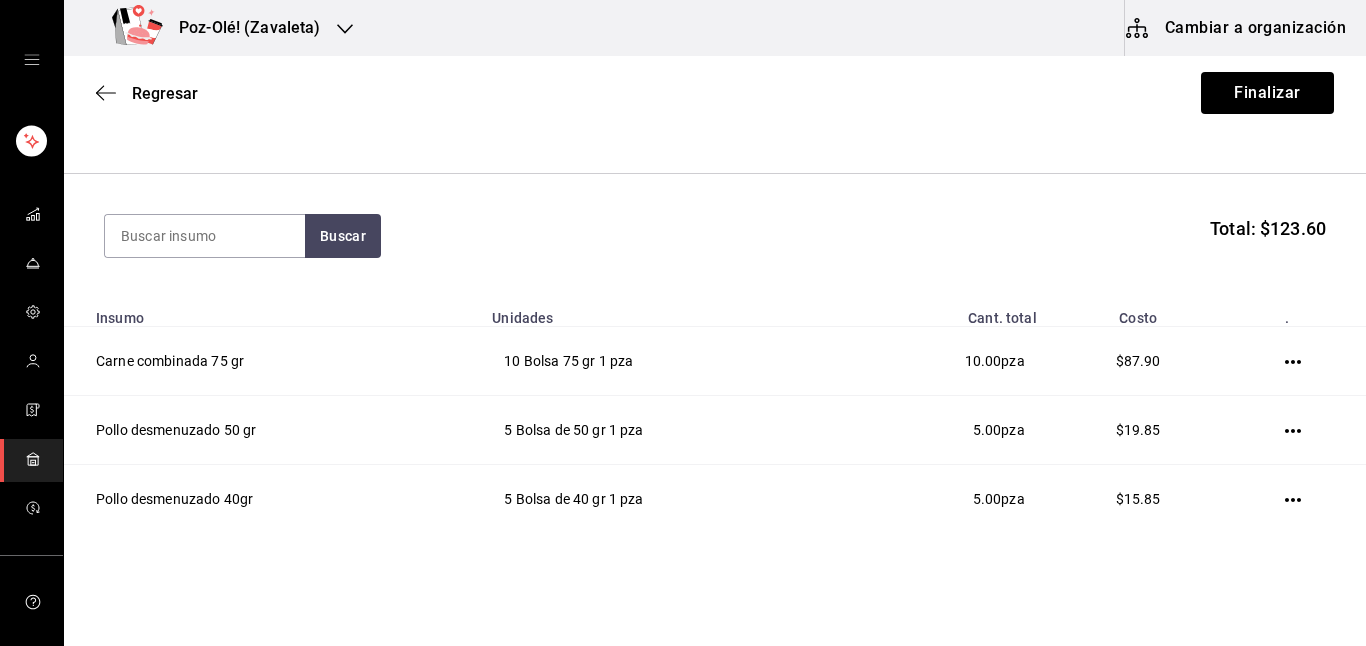 scroll, scrollTop: 223, scrollLeft: 0, axis: vertical 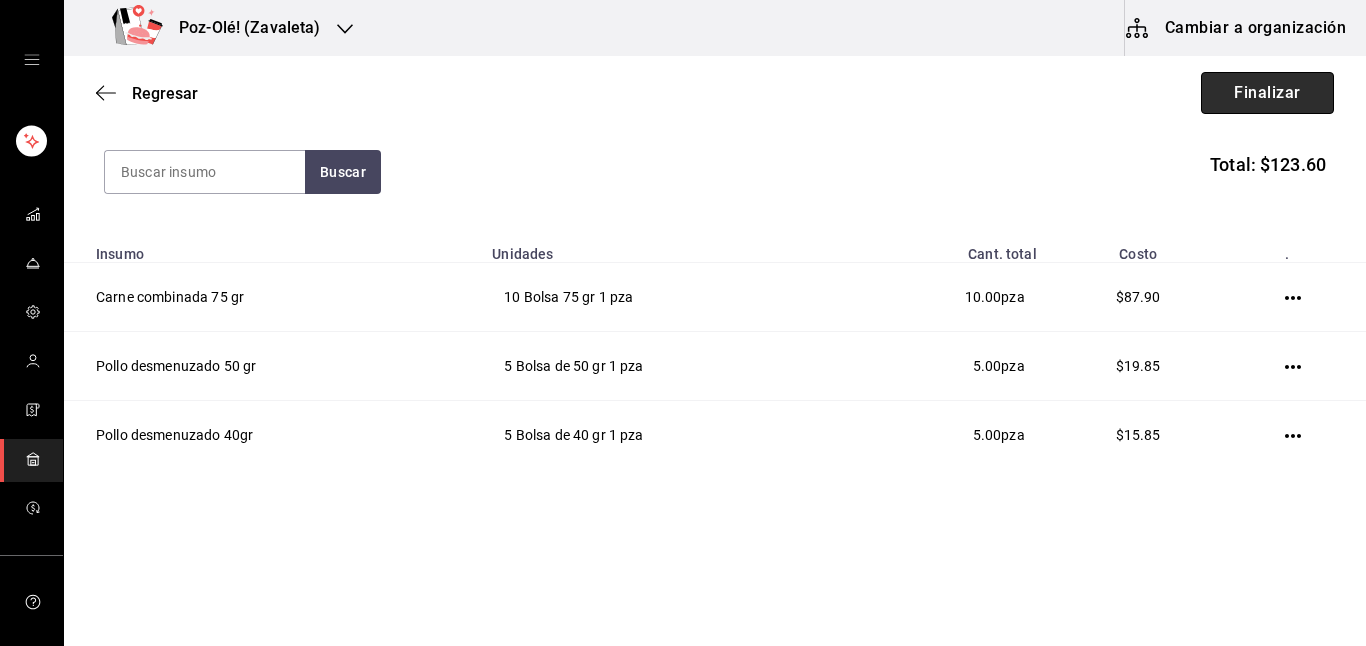 click on "Finalizar" at bounding box center [1267, 93] 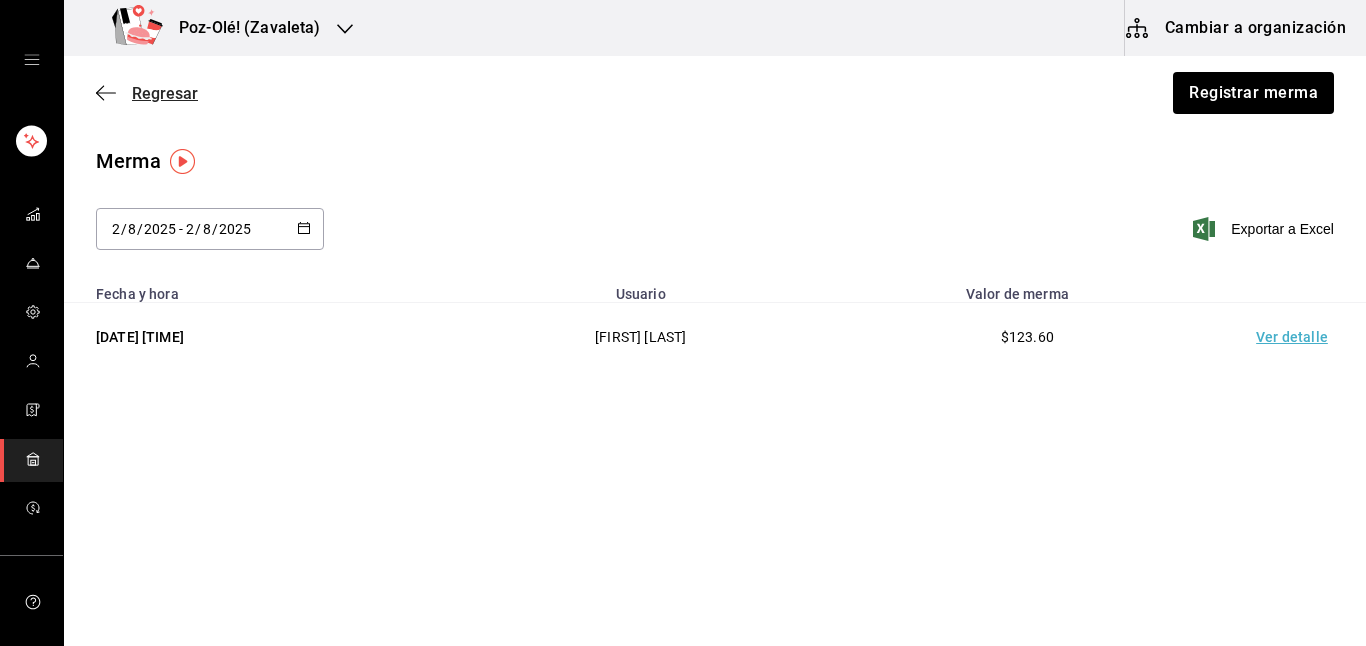 click on "Regresar" at bounding box center (165, 93) 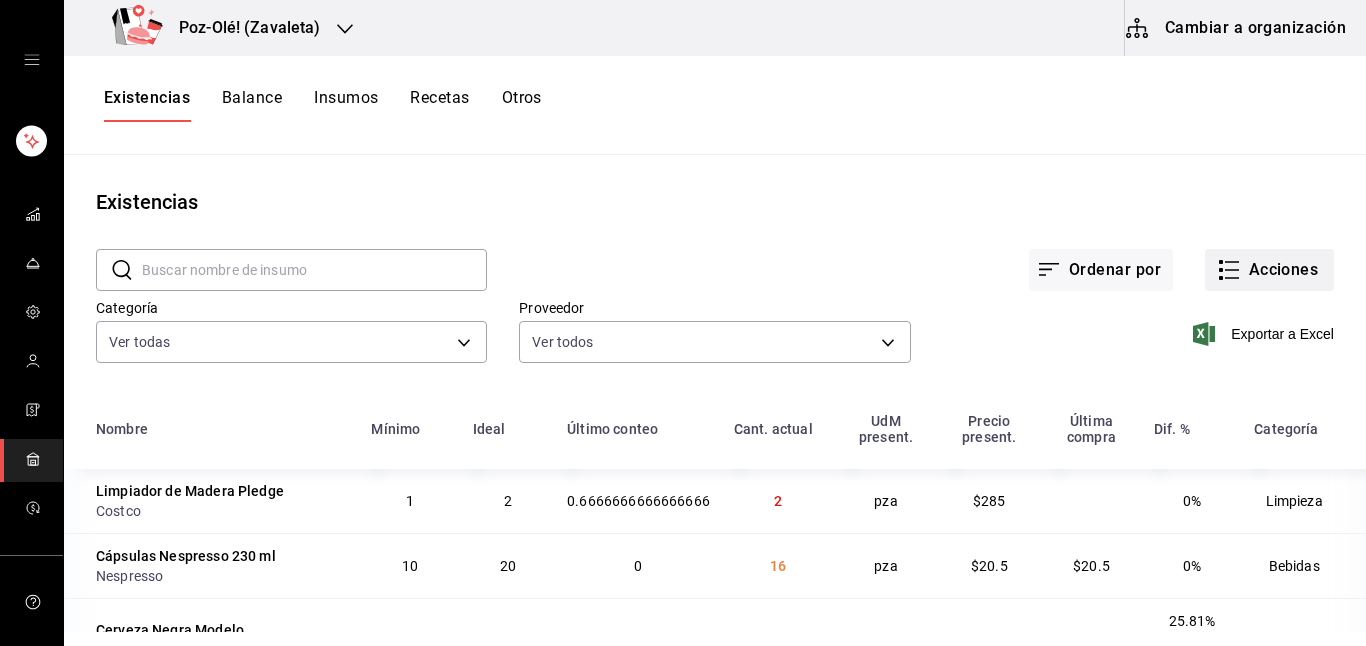 click on "Acciones" at bounding box center [1269, 270] 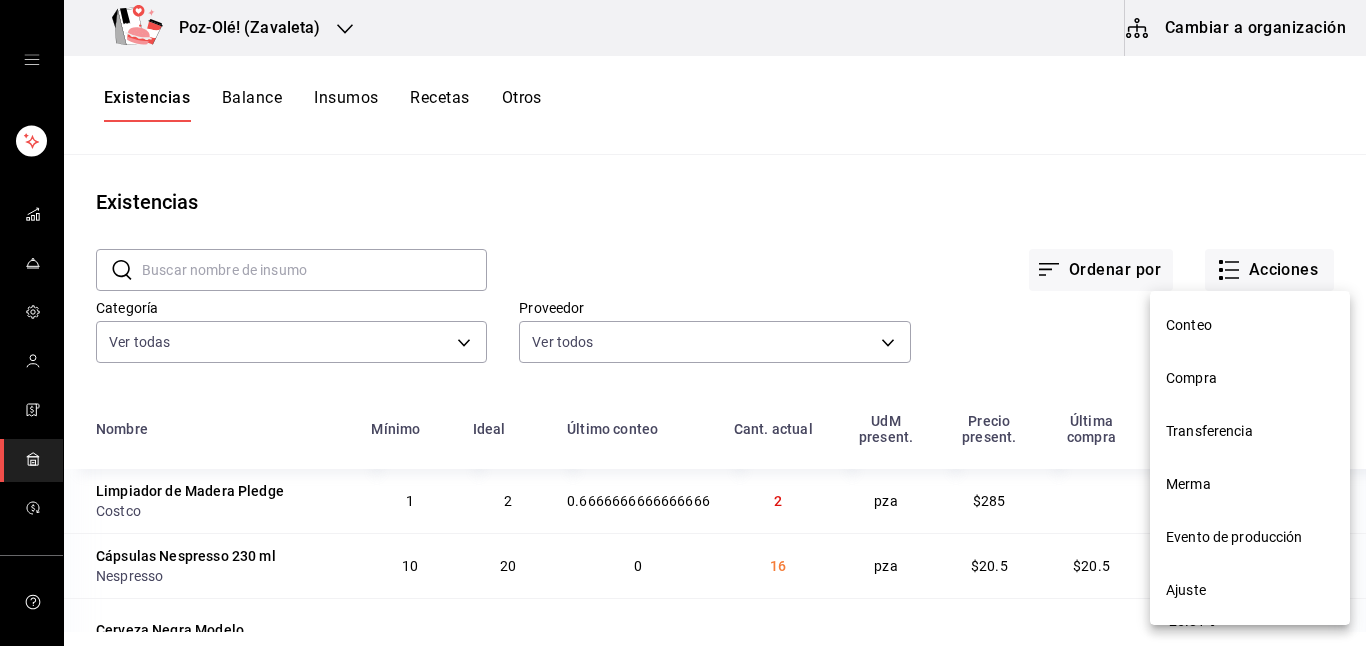 click on "Merma" at bounding box center (1250, 484) 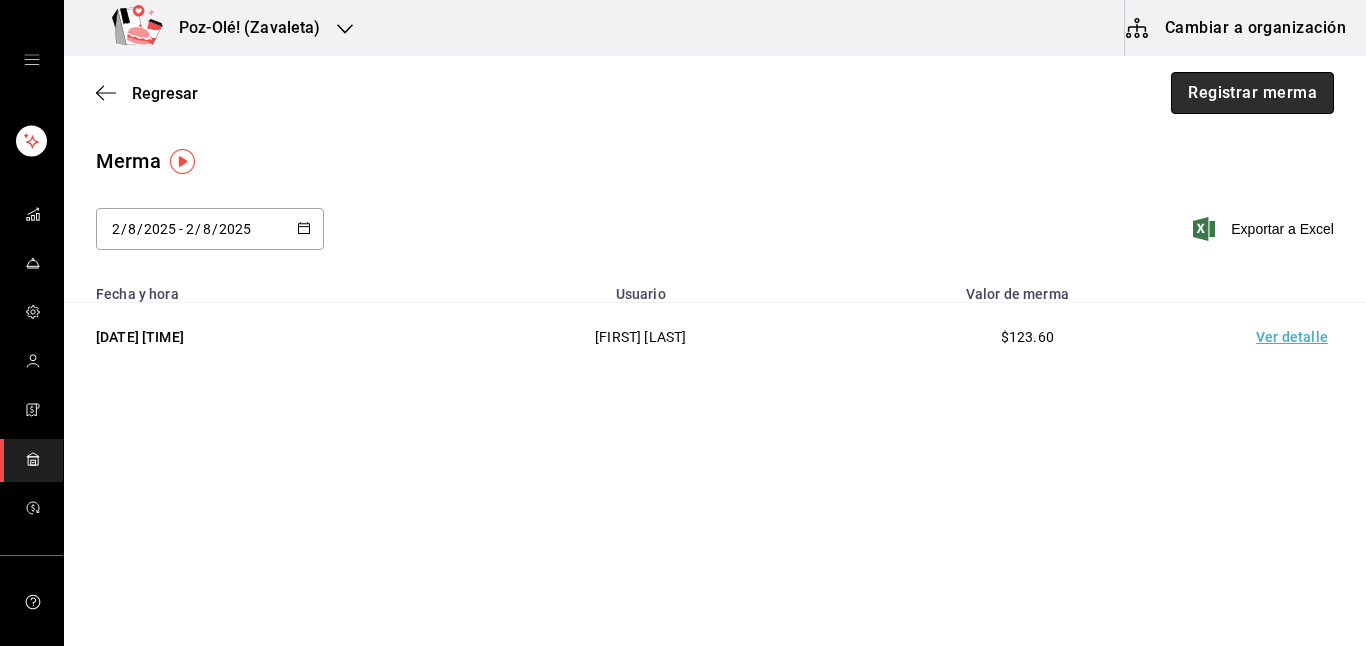 click on "Registrar merma" at bounding box center (1252, 93) 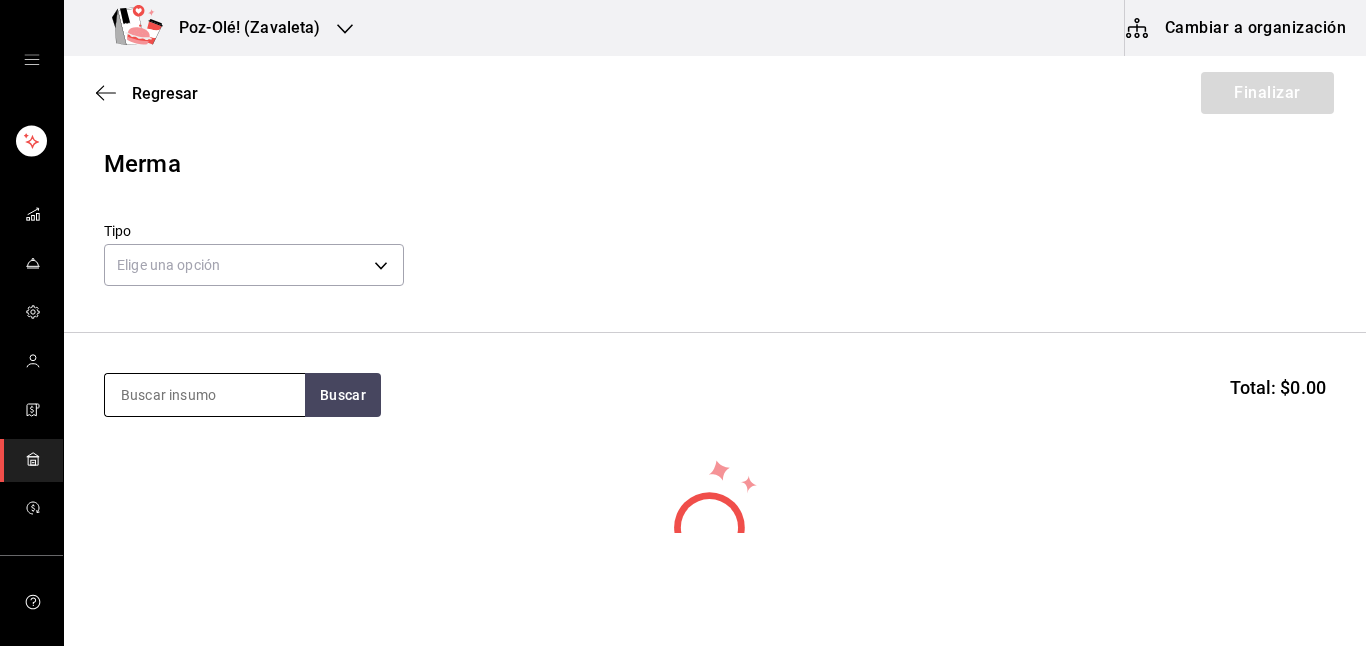 click at bounding box center (205, 395) 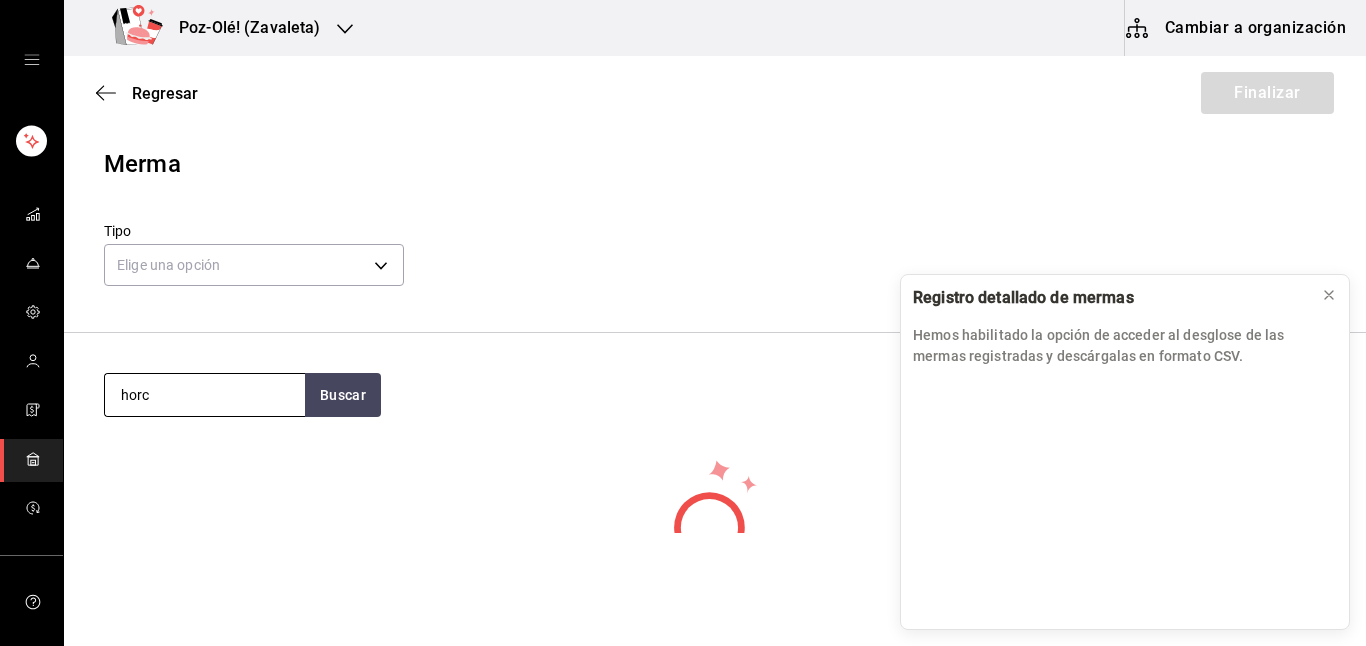 type on "horc" 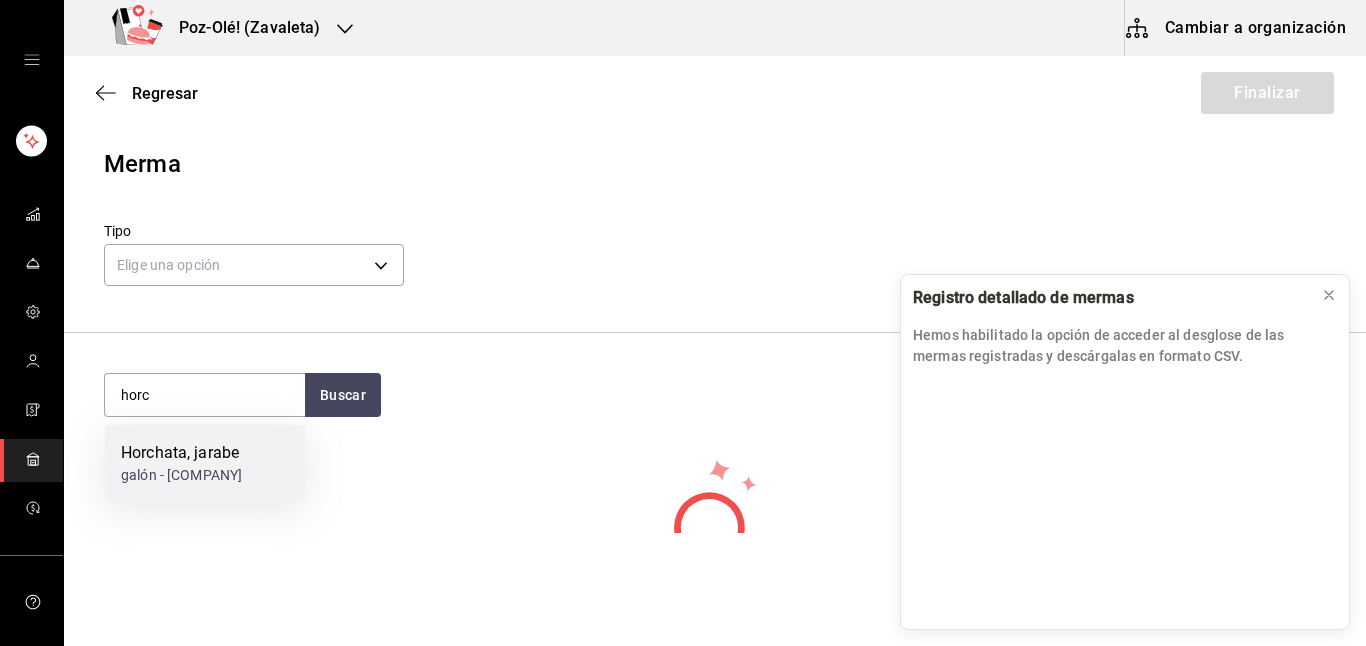 click on "galón - [COMPANY]" at bounding box center [181, 475] 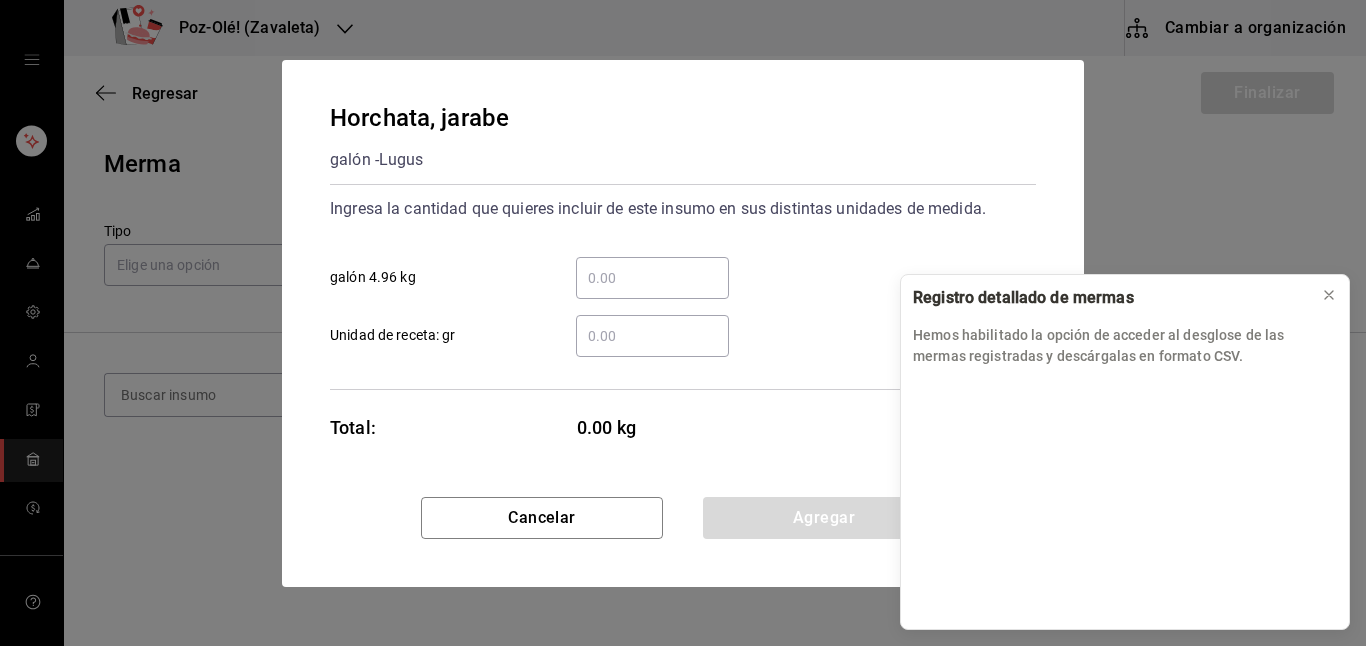 click on "​ galón 4.96 kg" at bounding box center (675, 270) 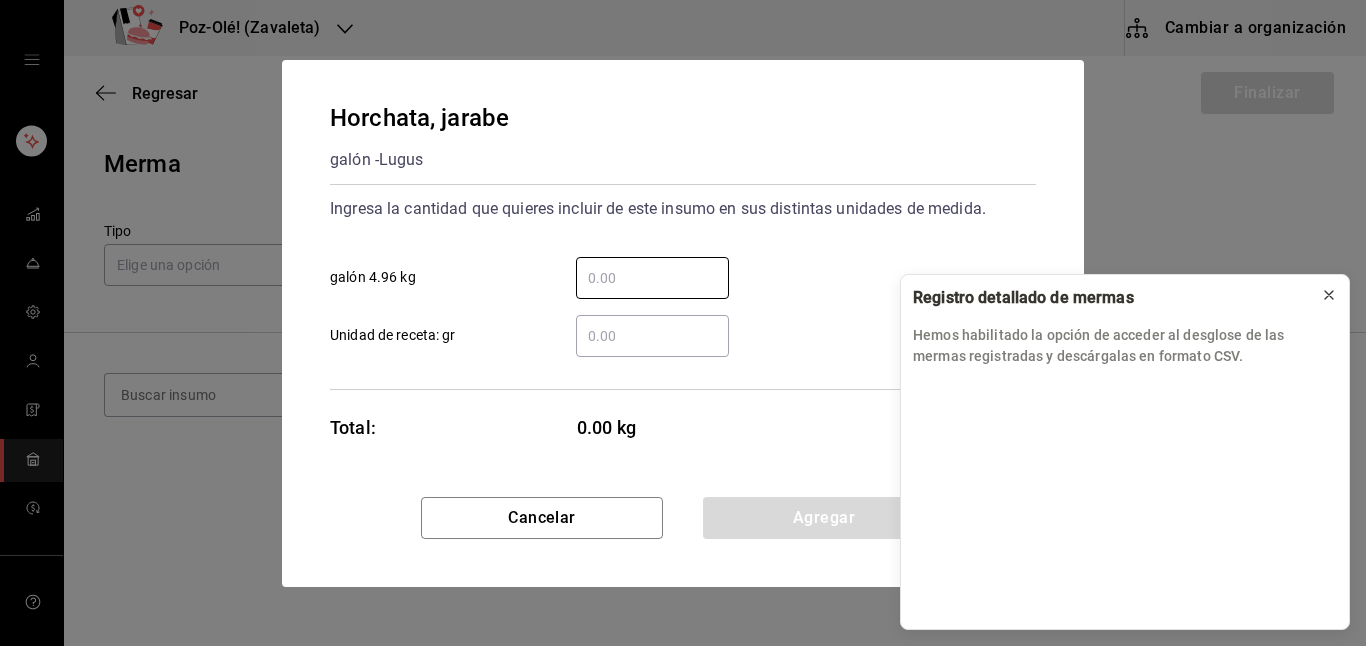 click 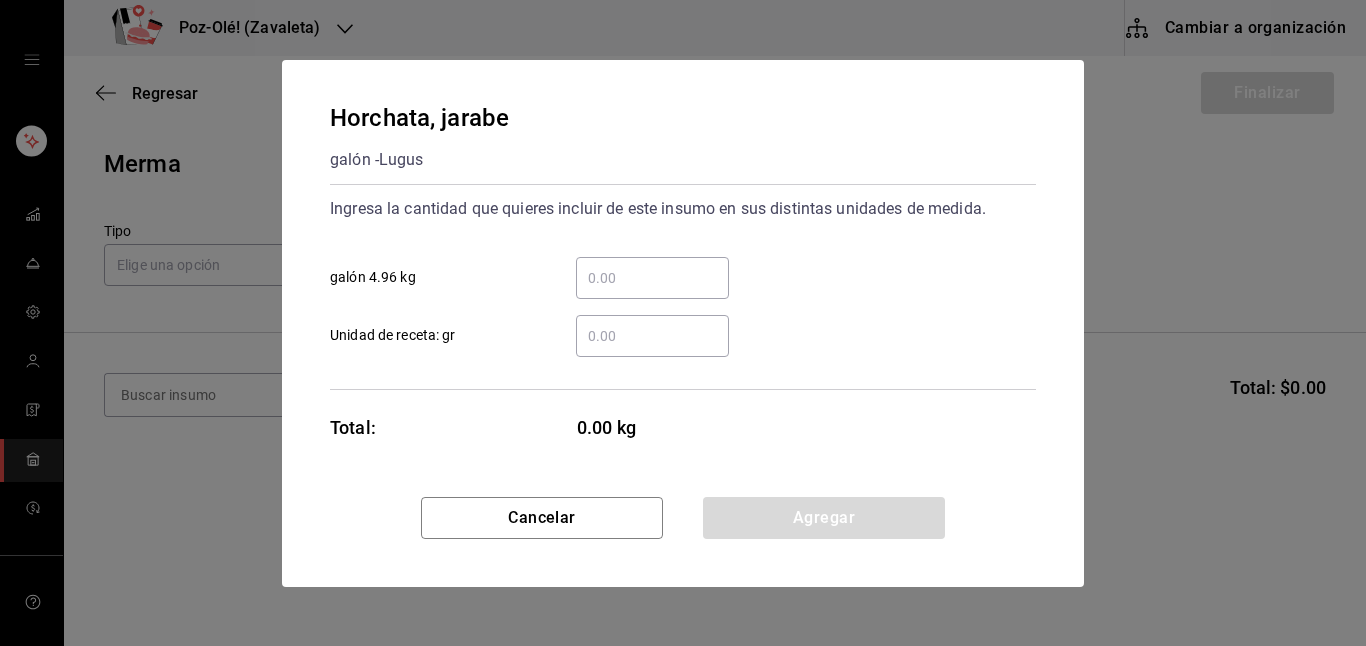 click on "​ galón 4.96 kg" at bounding box center [652, 278] 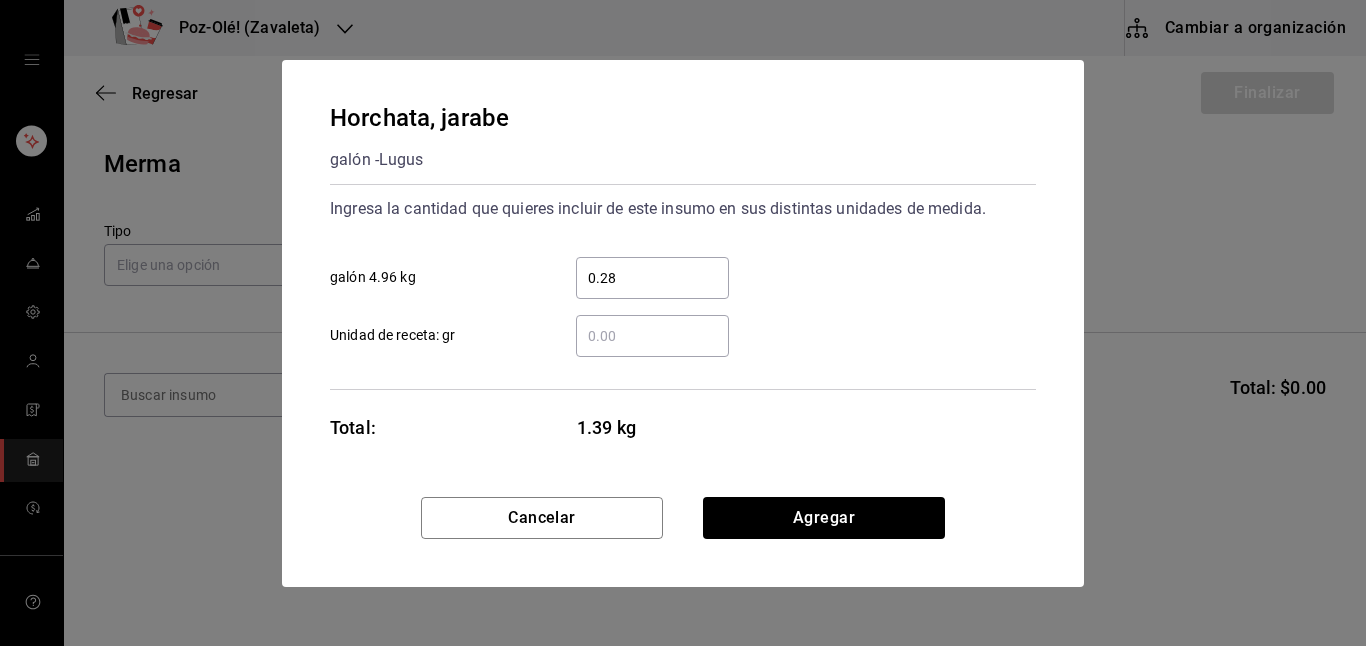 click on "0.28" at bounding box center (652, 278) 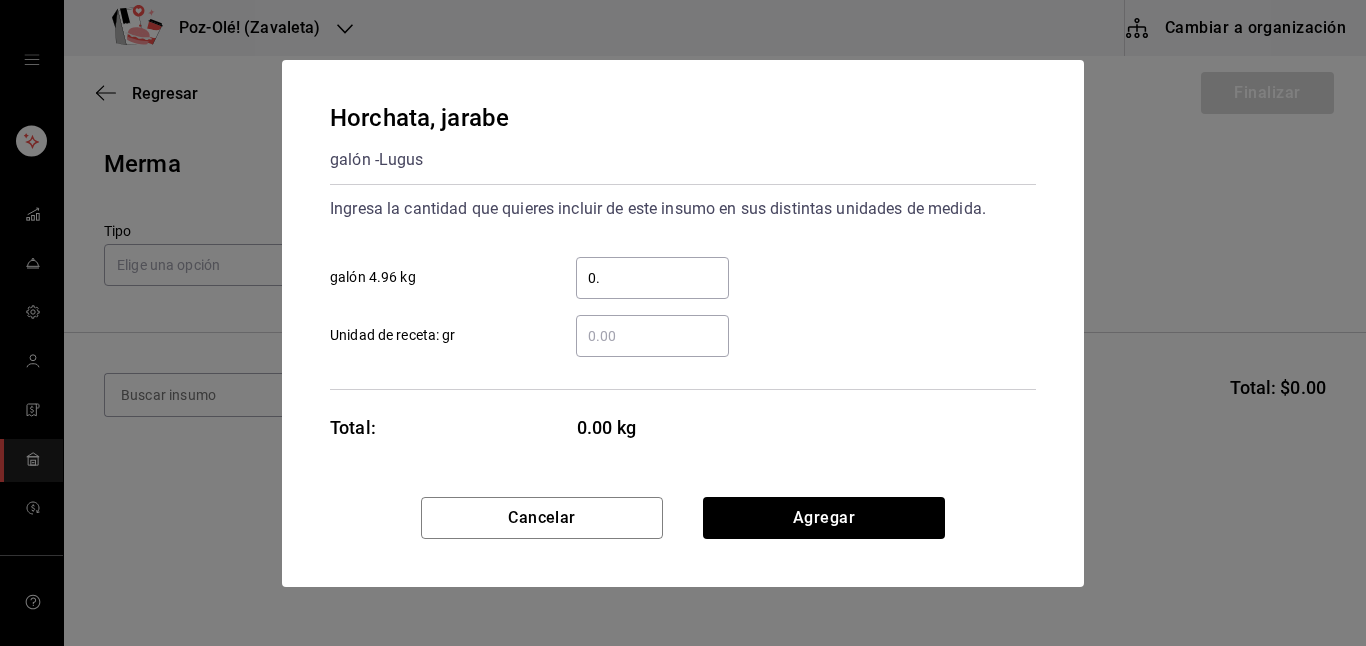 type on "0" 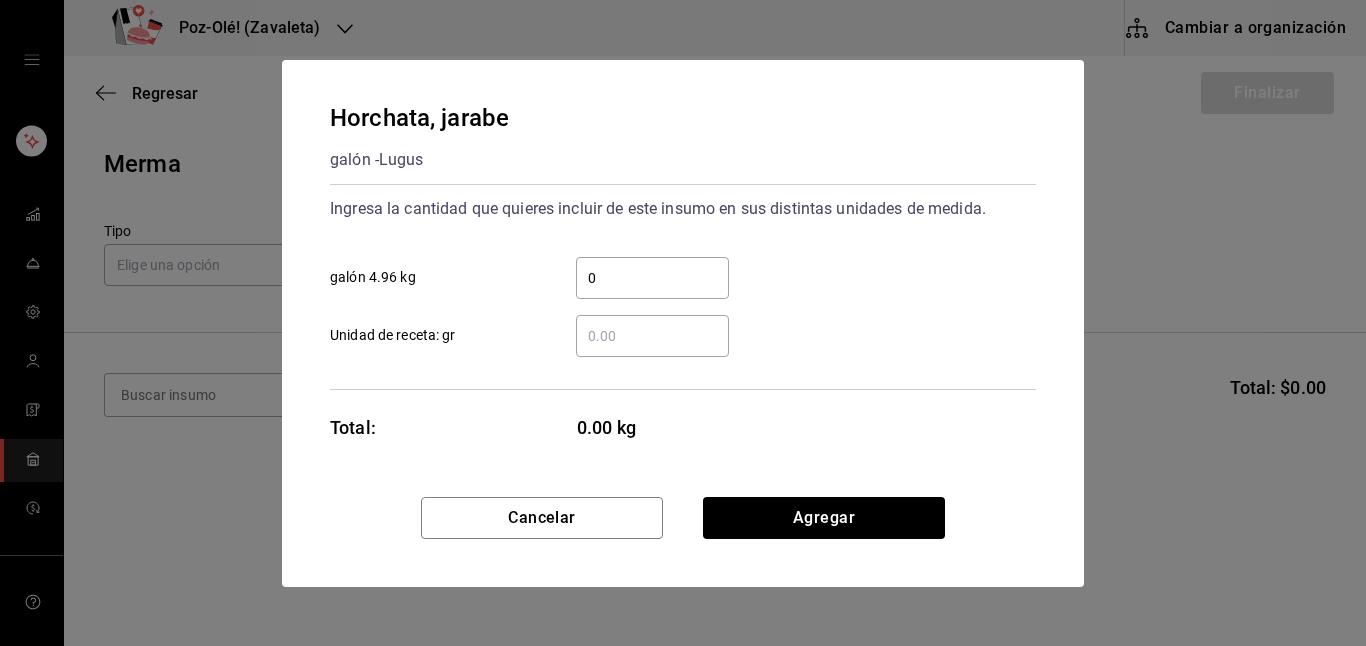 type 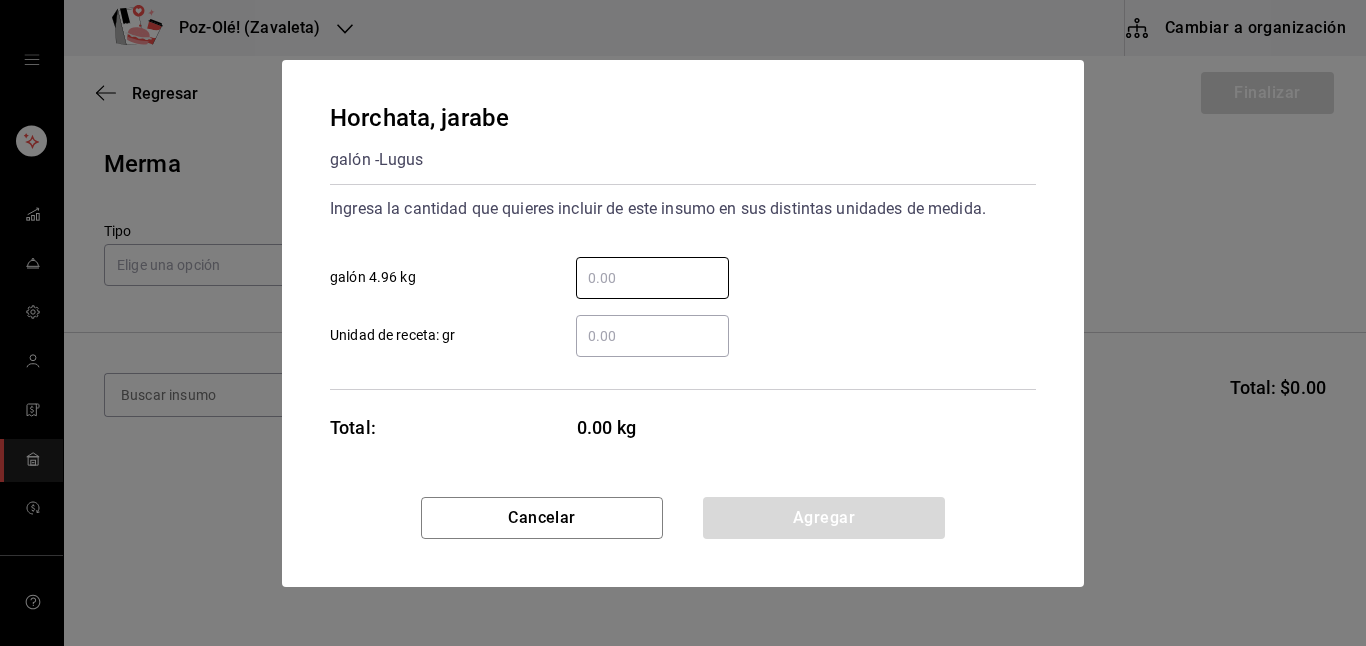 click on "​ Unidad de receta: gr" at bounding box center [652, 336] 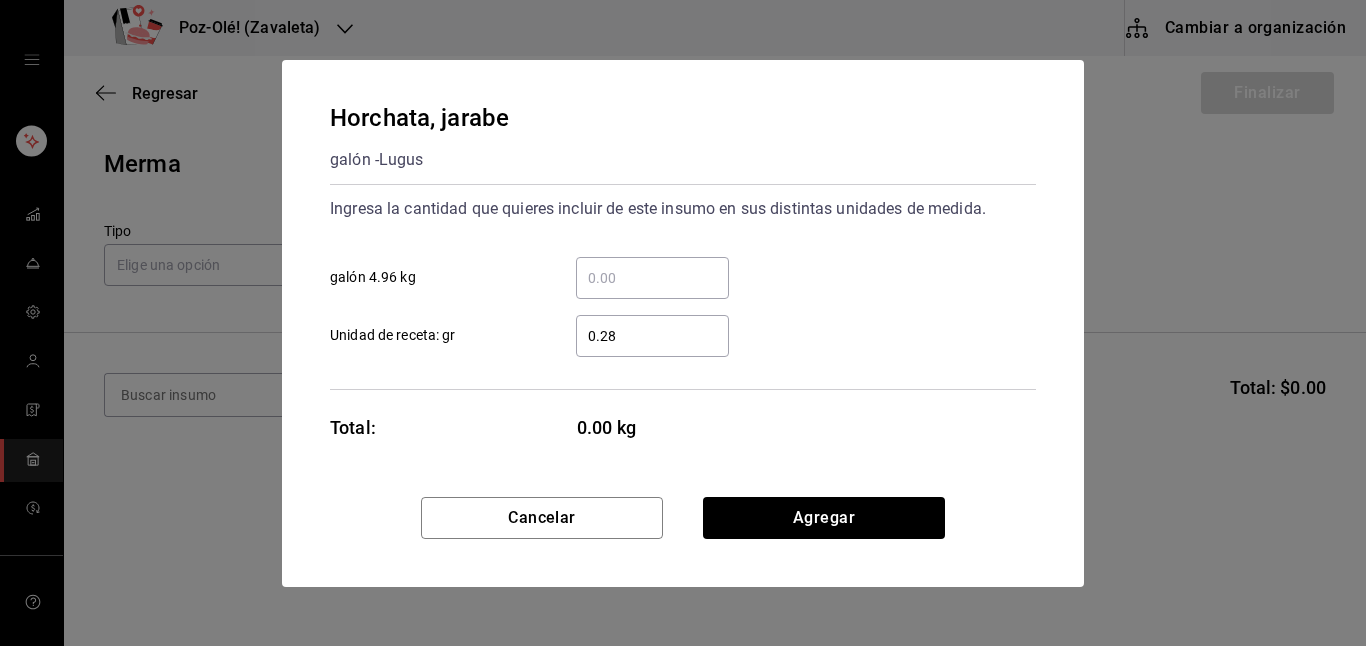 type on "0.28" 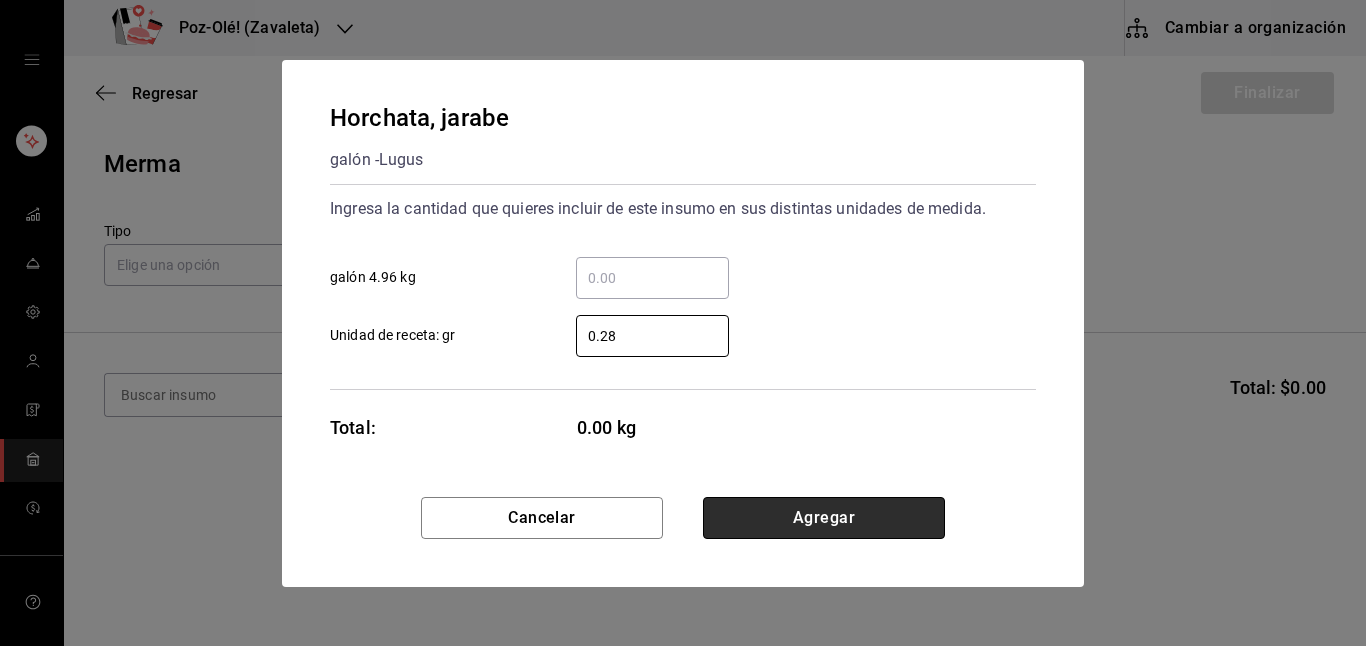 click on "Agregar" at bounding box center (824, 518) 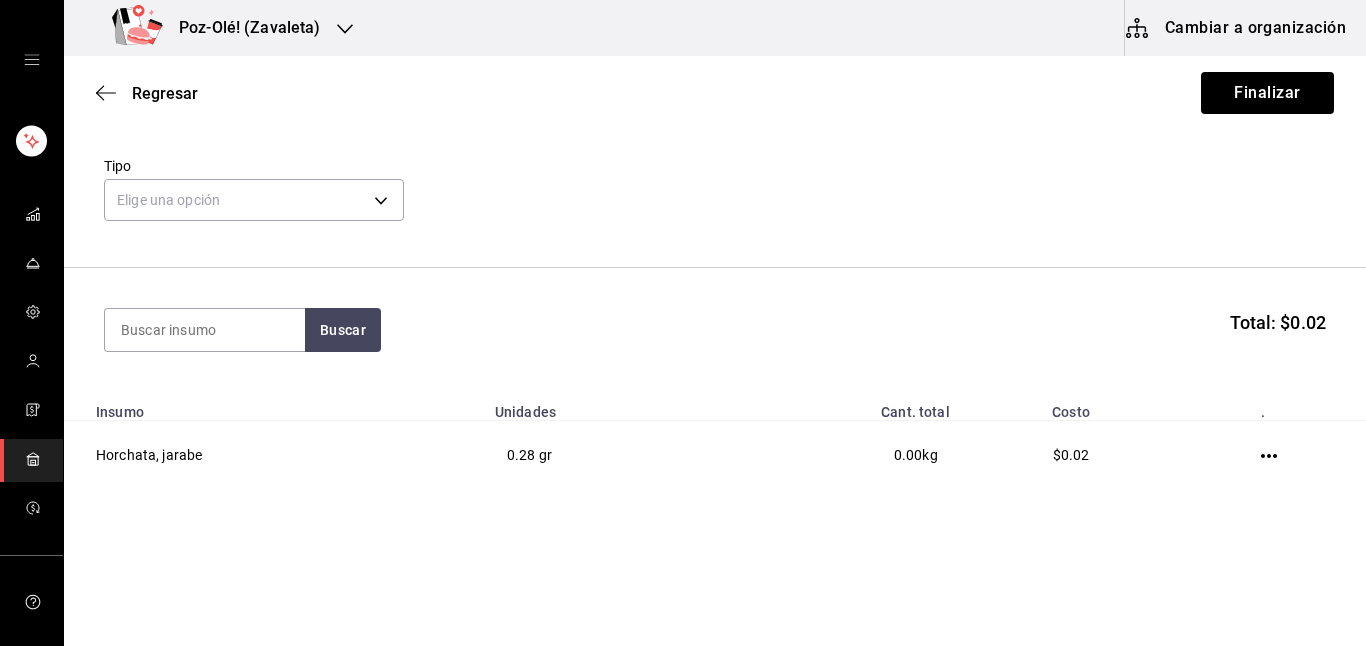 scroll, scrollTop: 85, scrollLeft: 0, axis: vertical 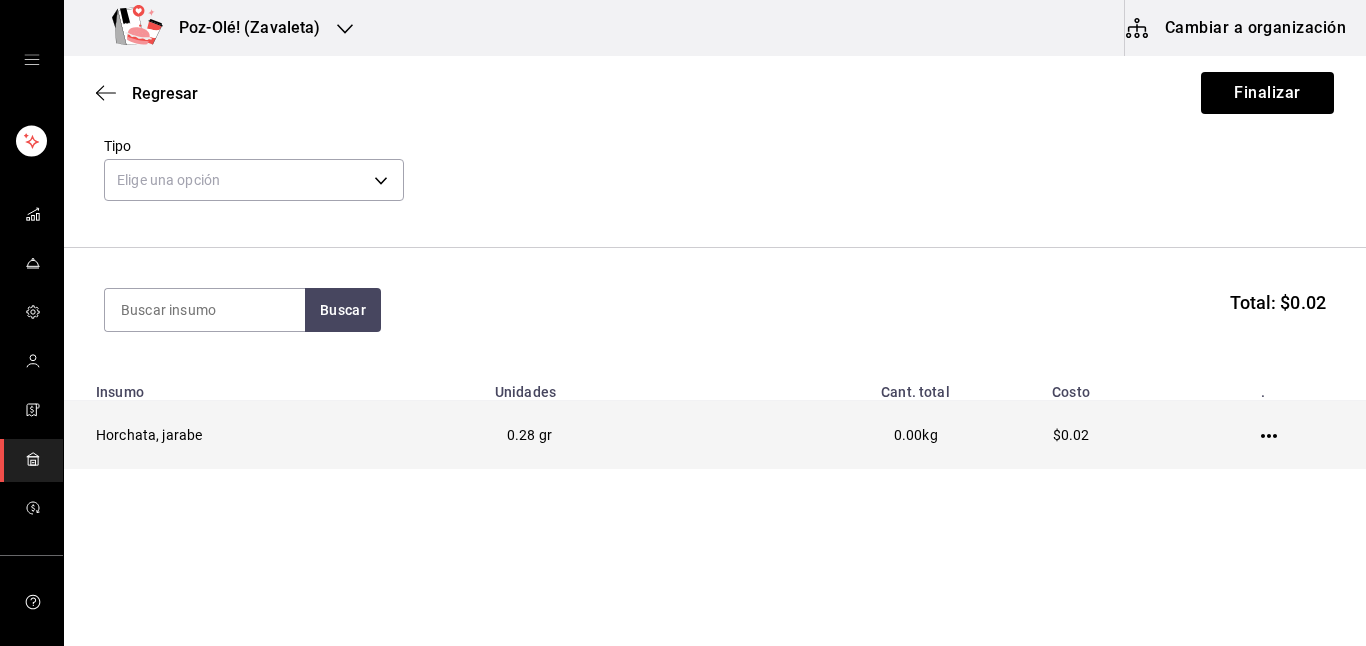 click 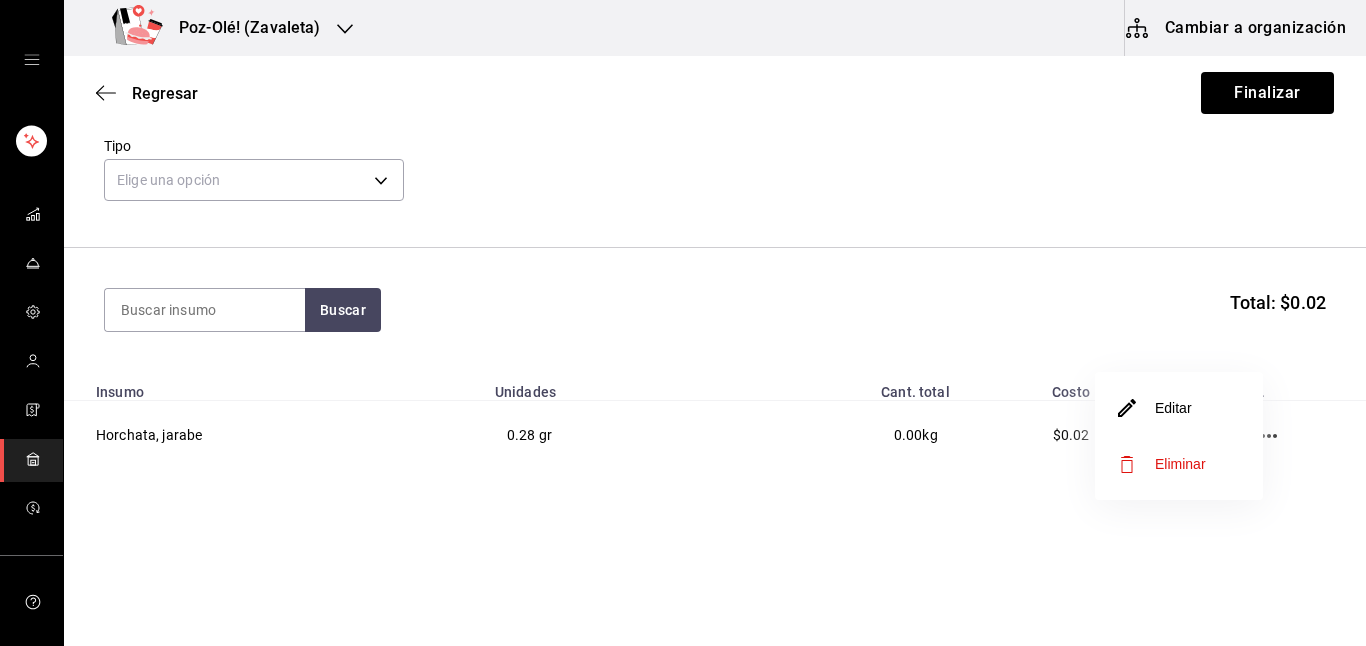 click on "Editar" at bounding box center [1179, 408] 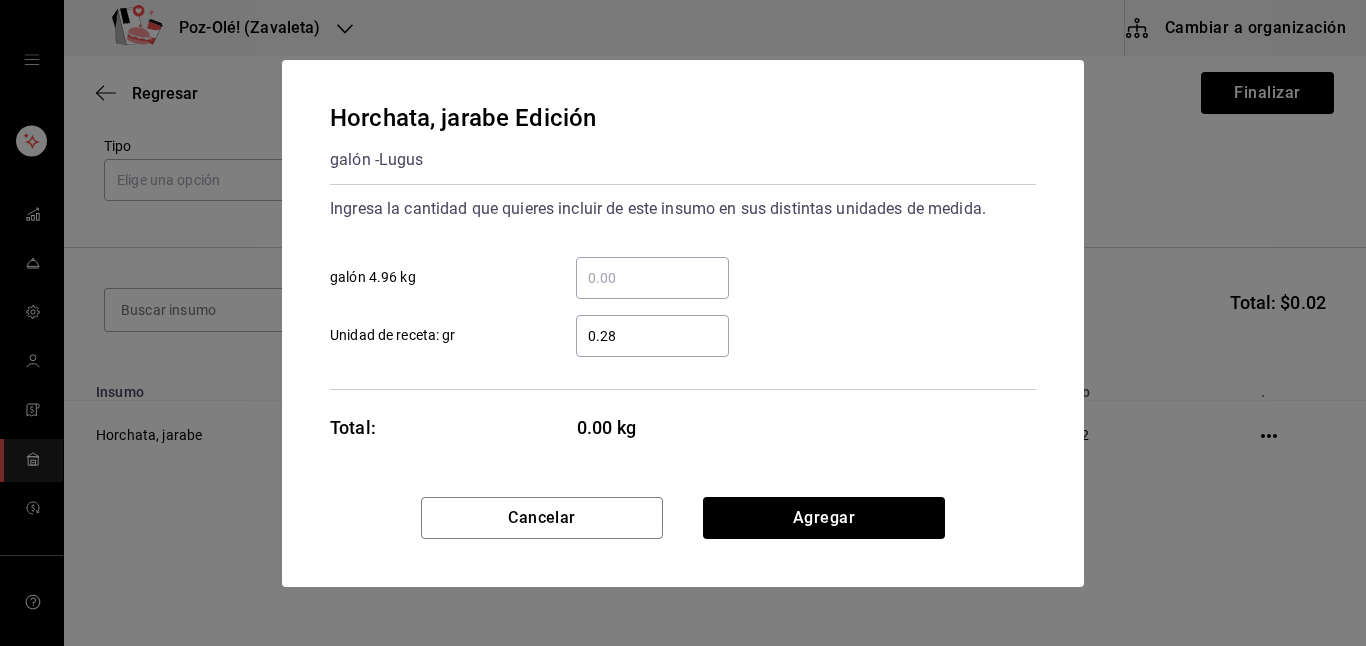 click on "​" at bounding box center [652, 278] 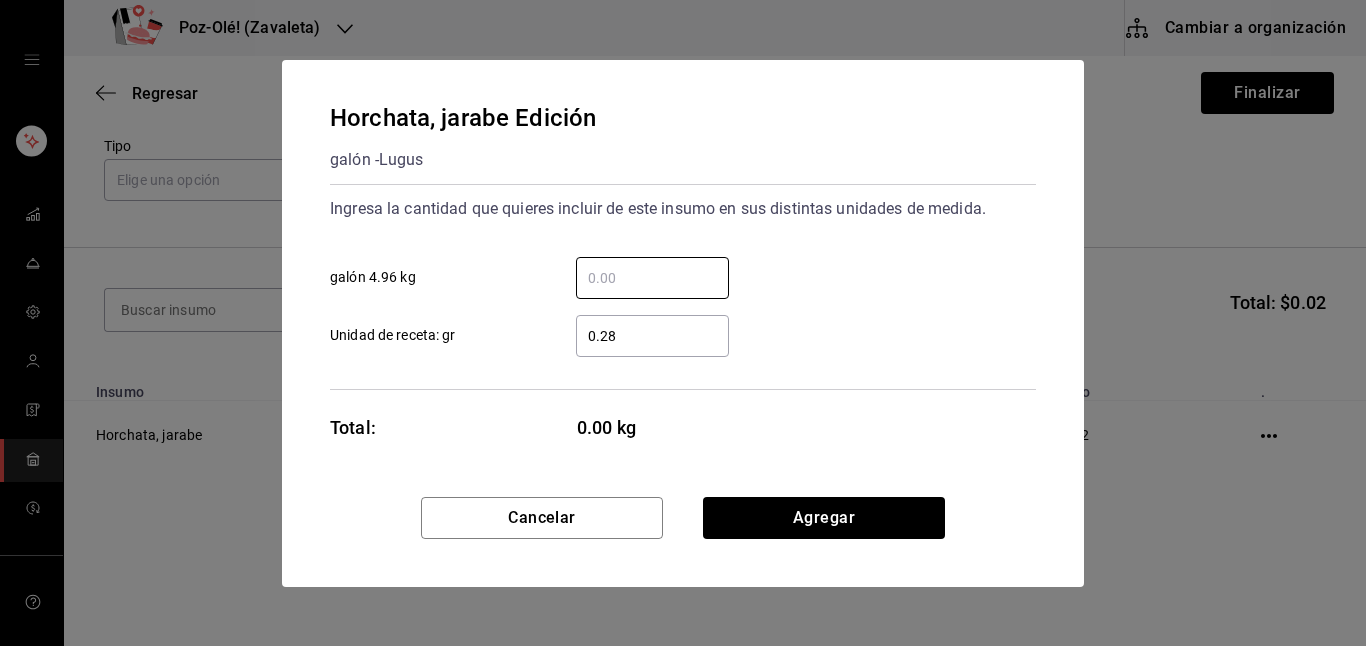 click on "0.28" at bounding box center (652, 336) 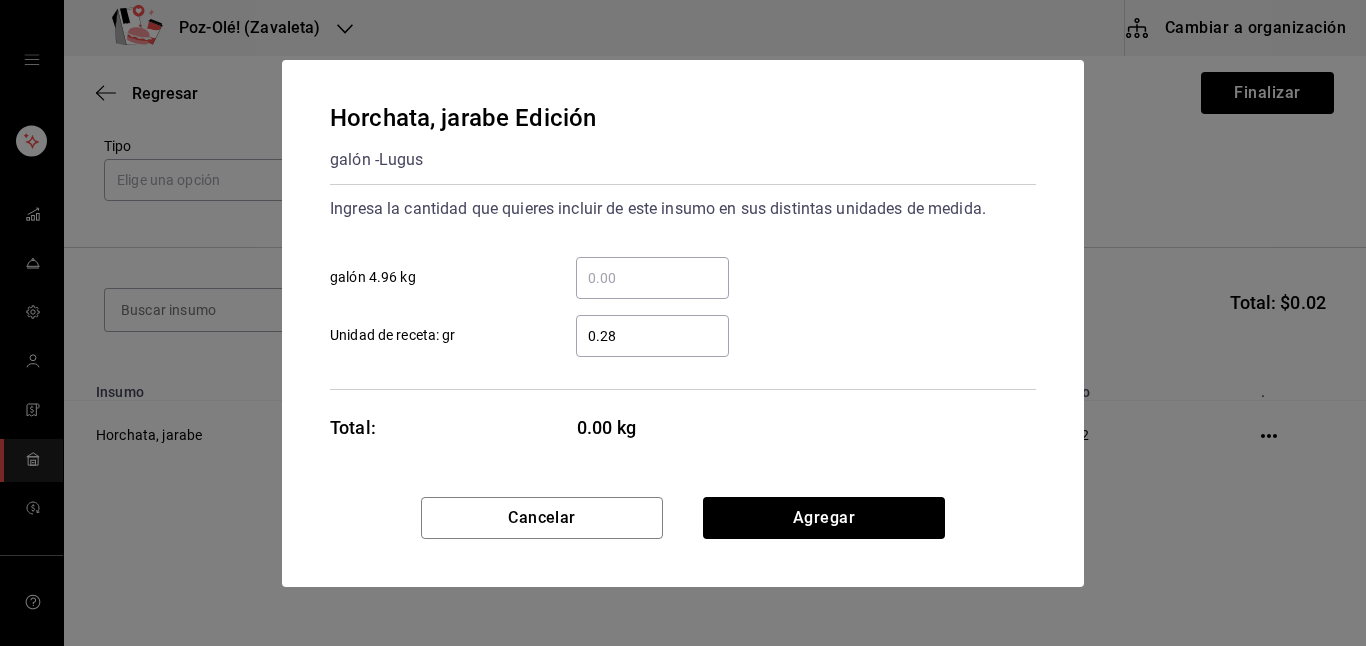 click on "0.28" at bounding box center (652, 336) 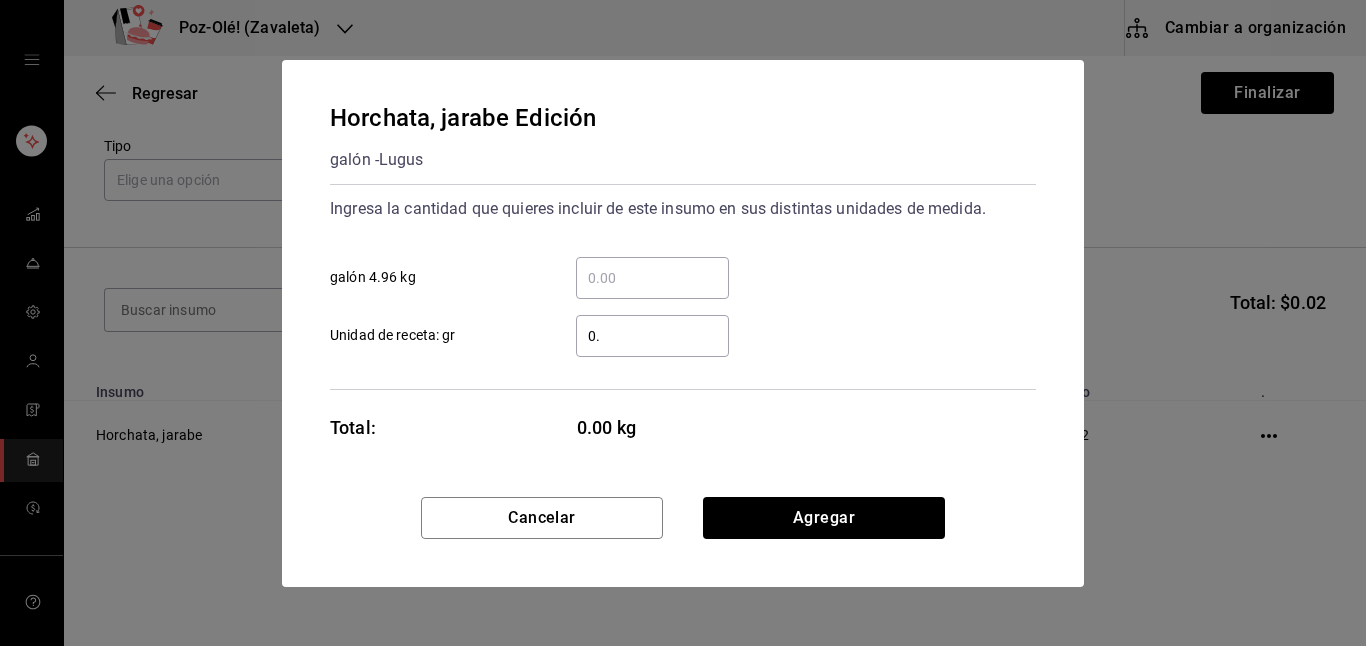 type on "0" 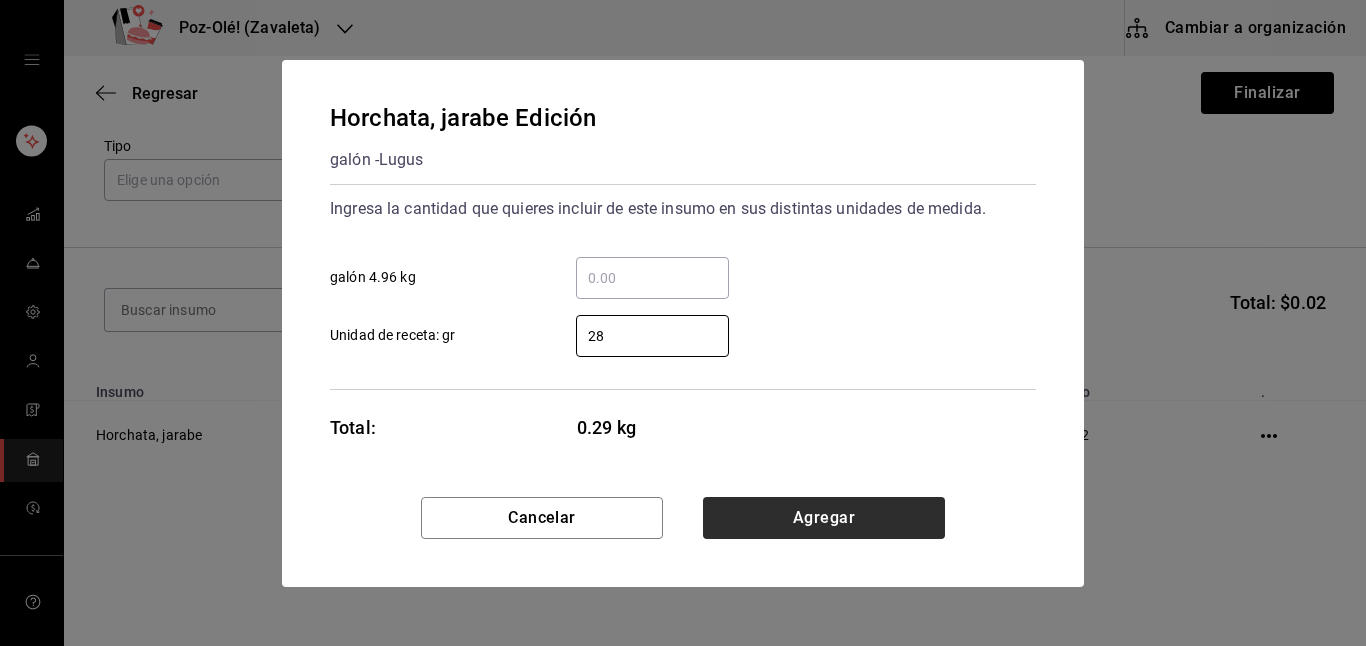type on "2" 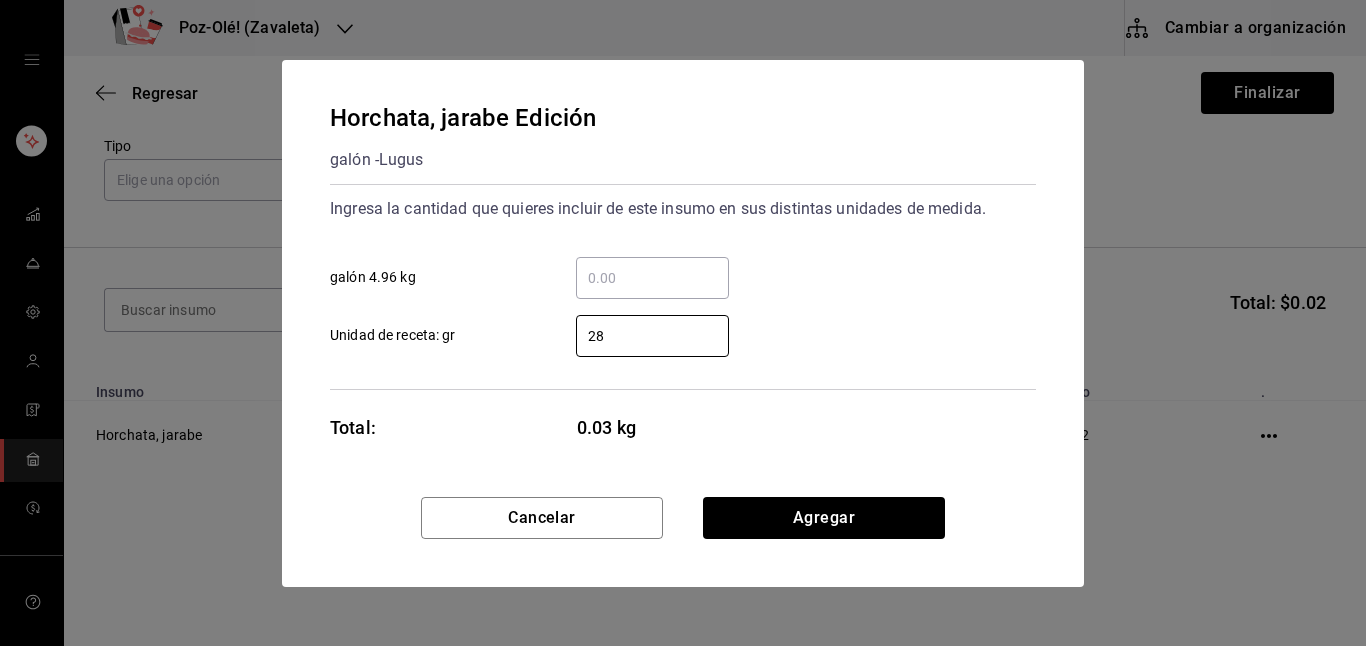 type on "287" 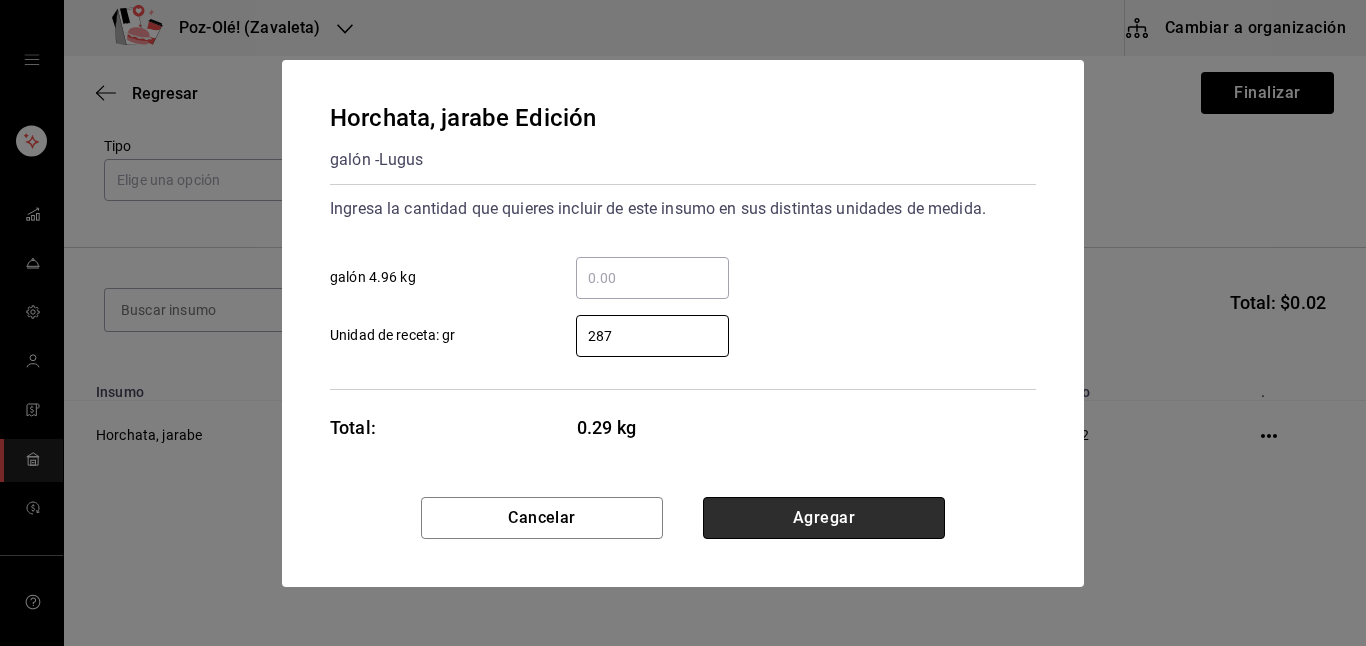 click on "Agregar" at bounding box center [824, 518] 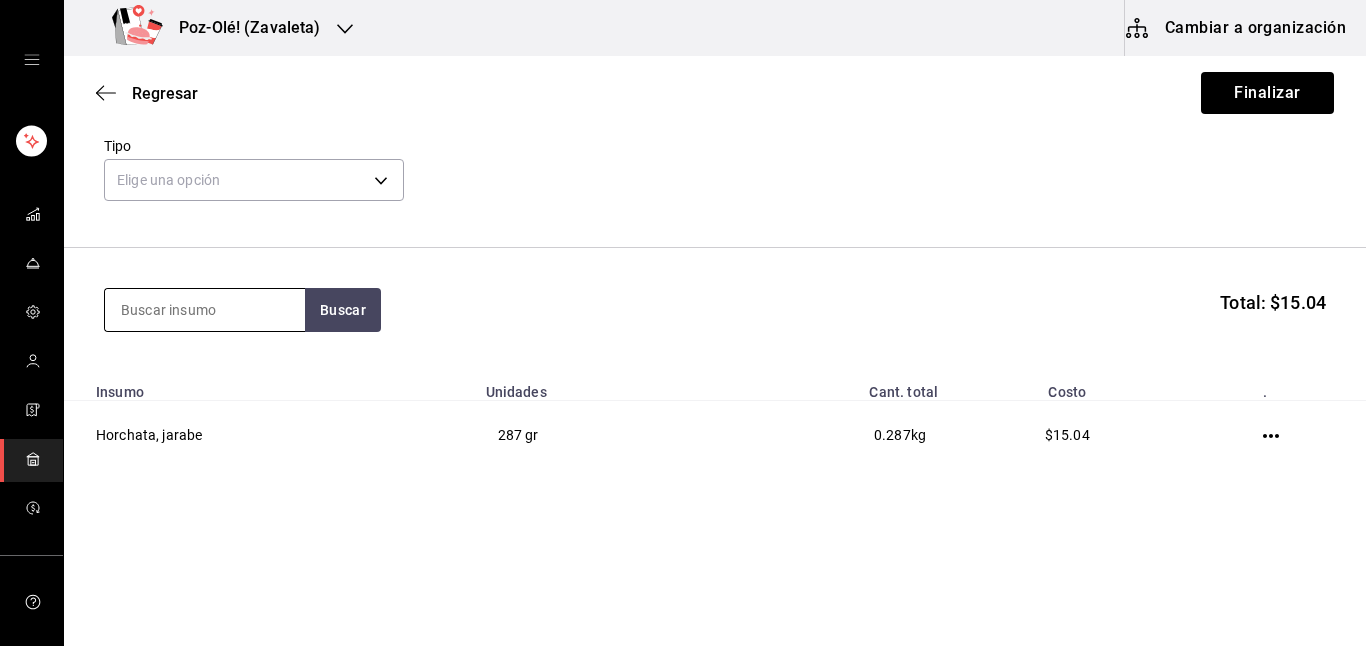 click at bounding box center (205, 310) 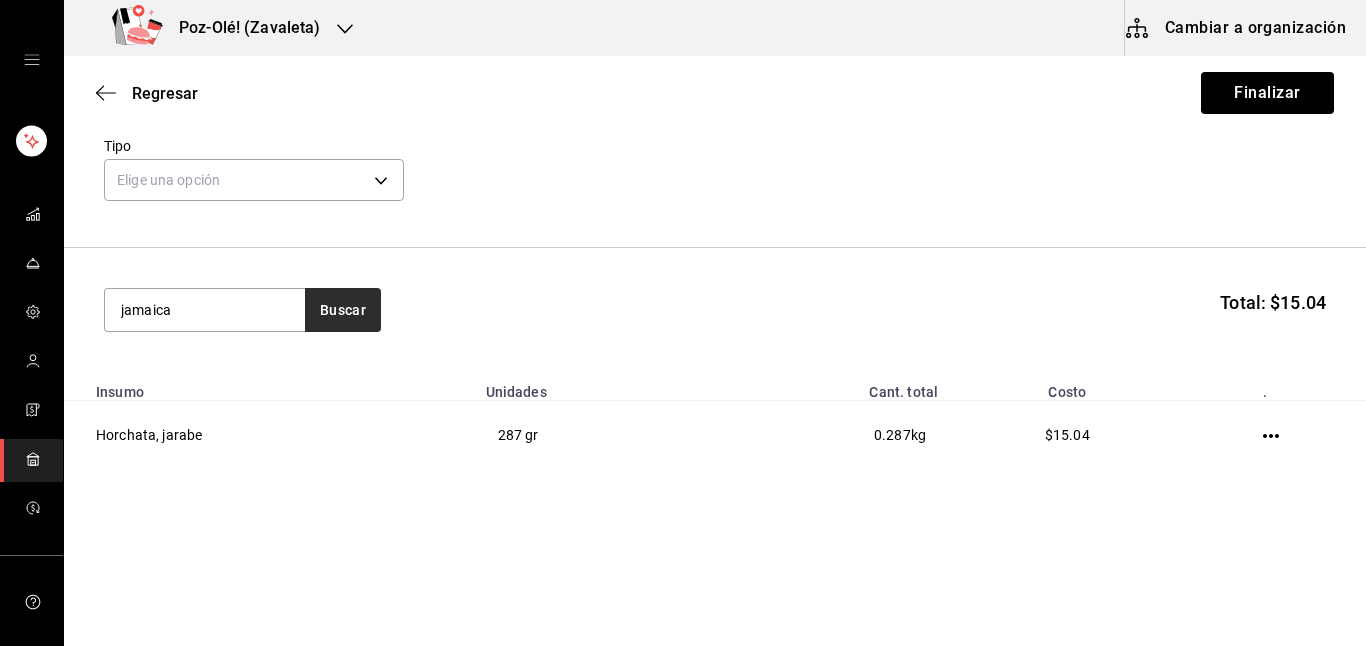 type on "jamaica" 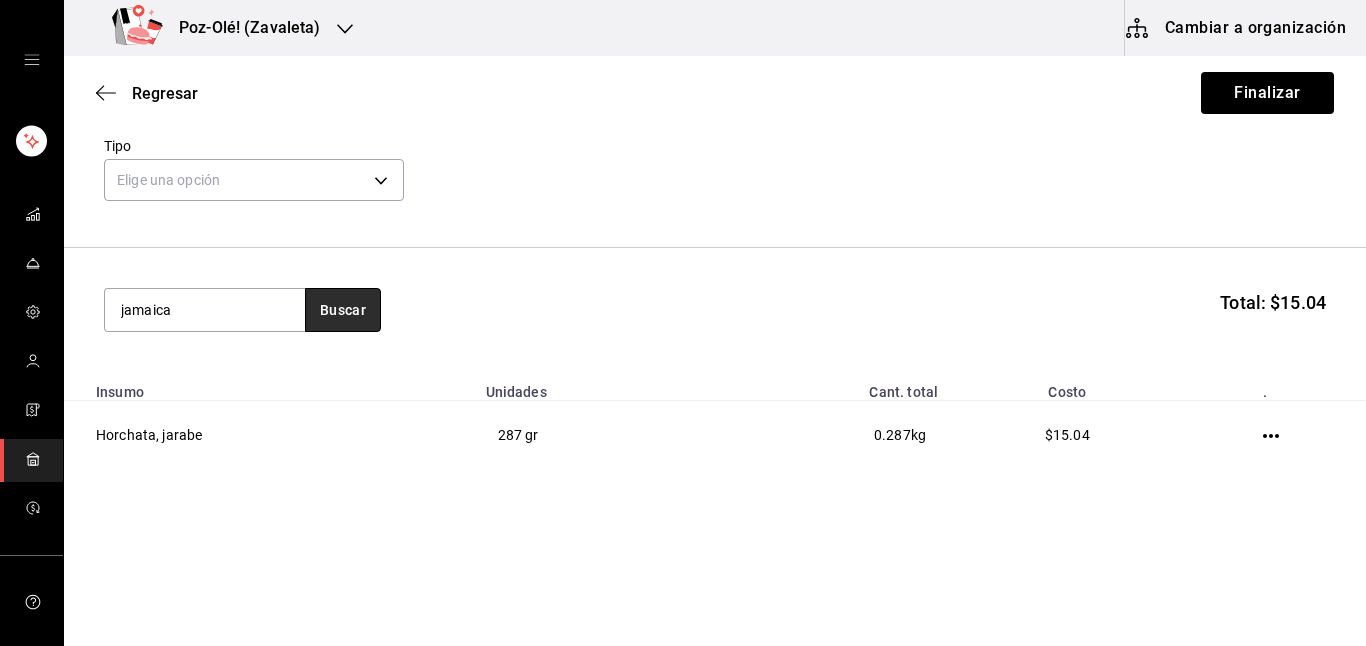 click on "Buscar" at bounding box center (343, 310) 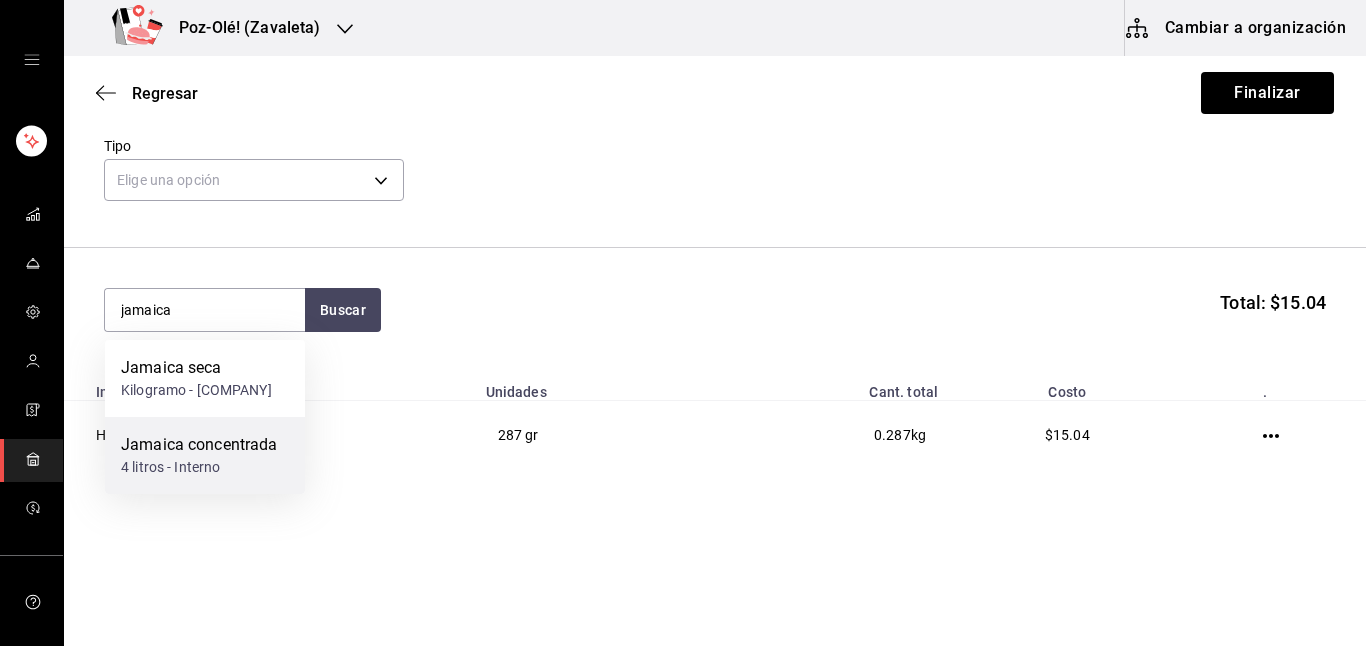 click on "4 litros - Interno" at bounding box center (199, 467) 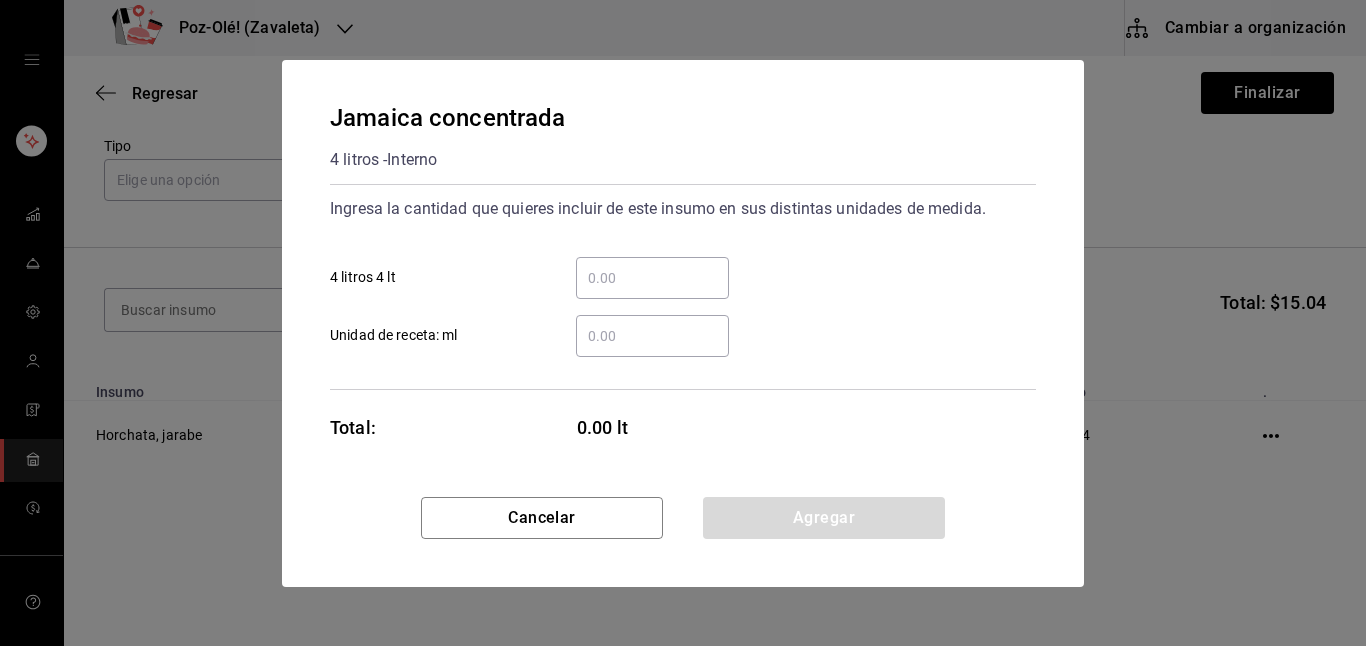click on "​" at bounding box center (652, 336) 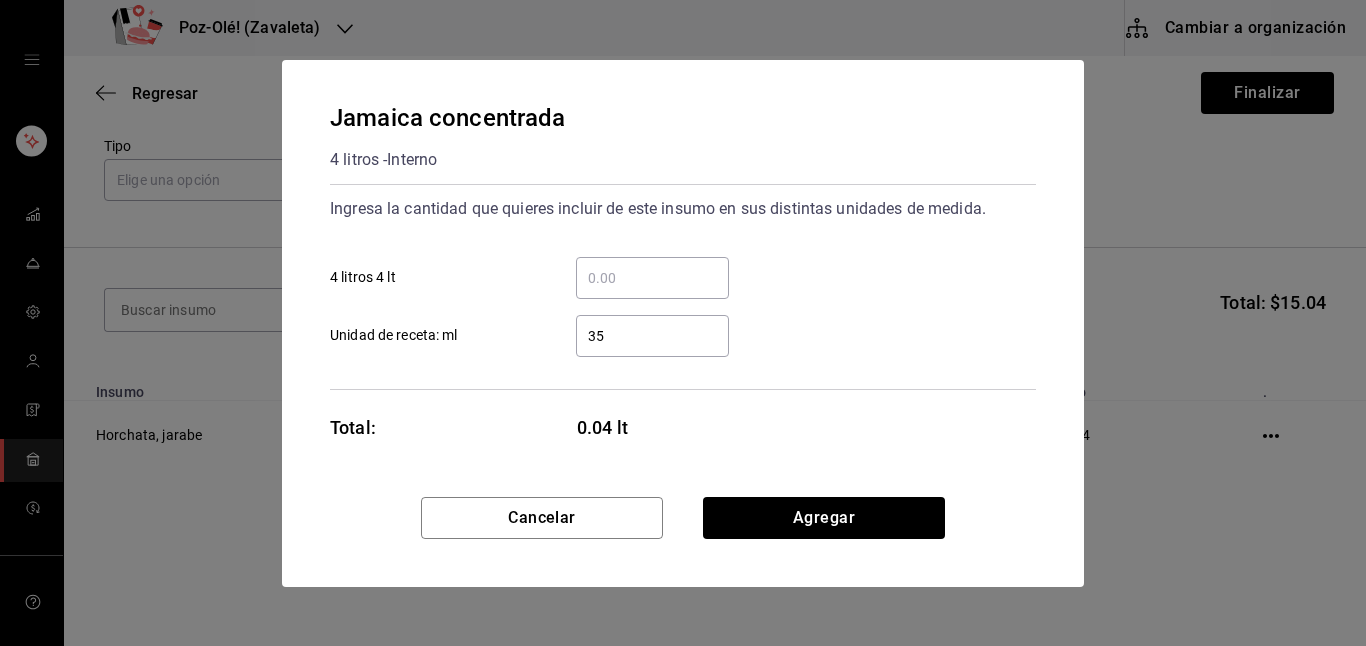 type on "350" 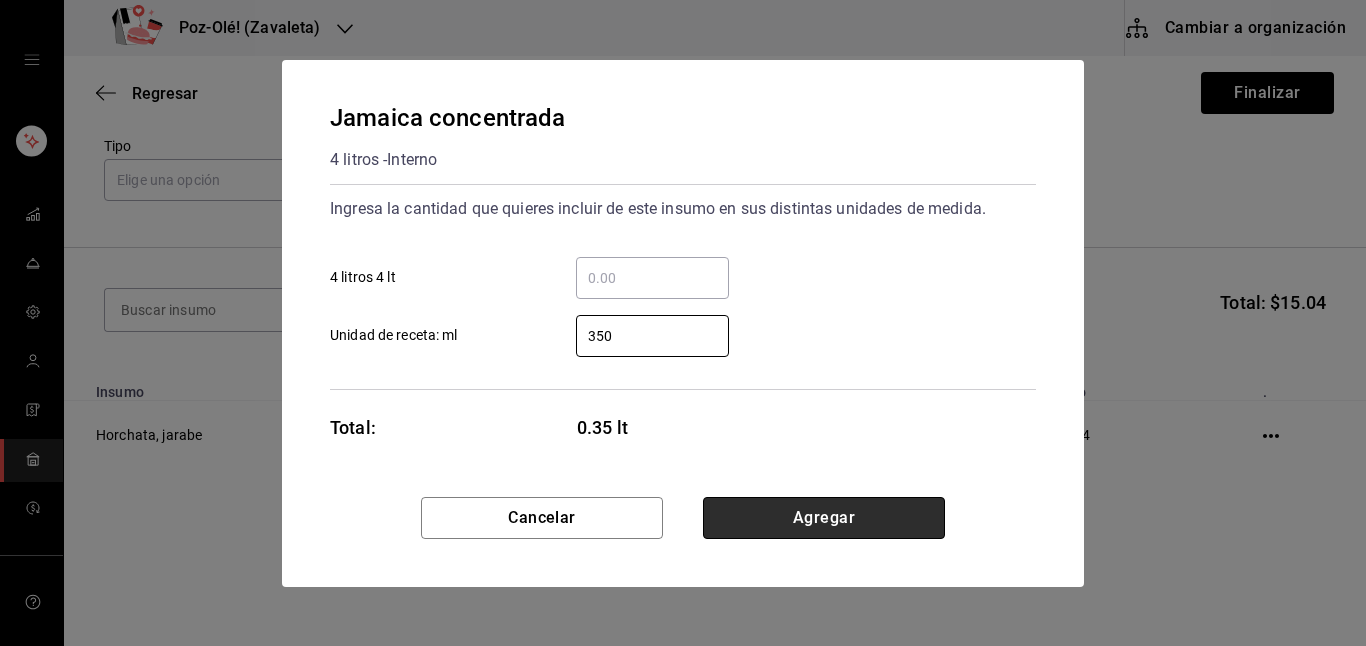 click on "Agregar" at bounding box center (824, 518) 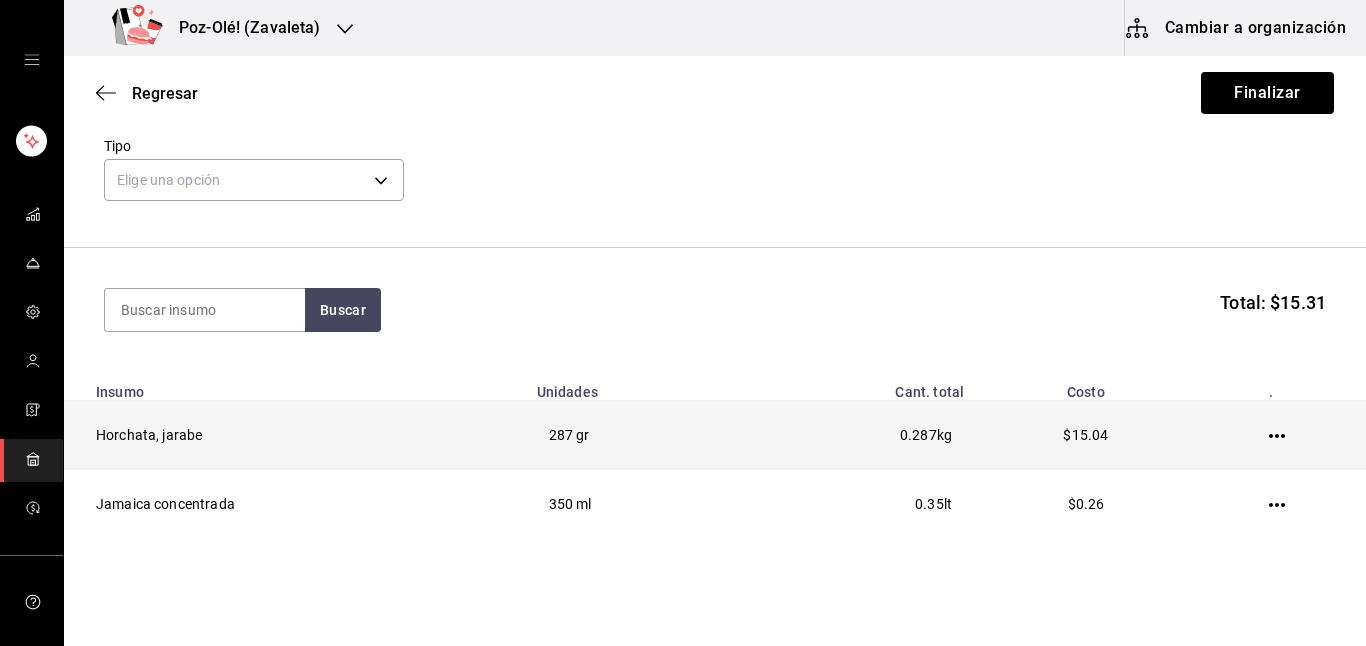 scroll, scrollTop: 154, scrollLeft: 0, axis: vertical 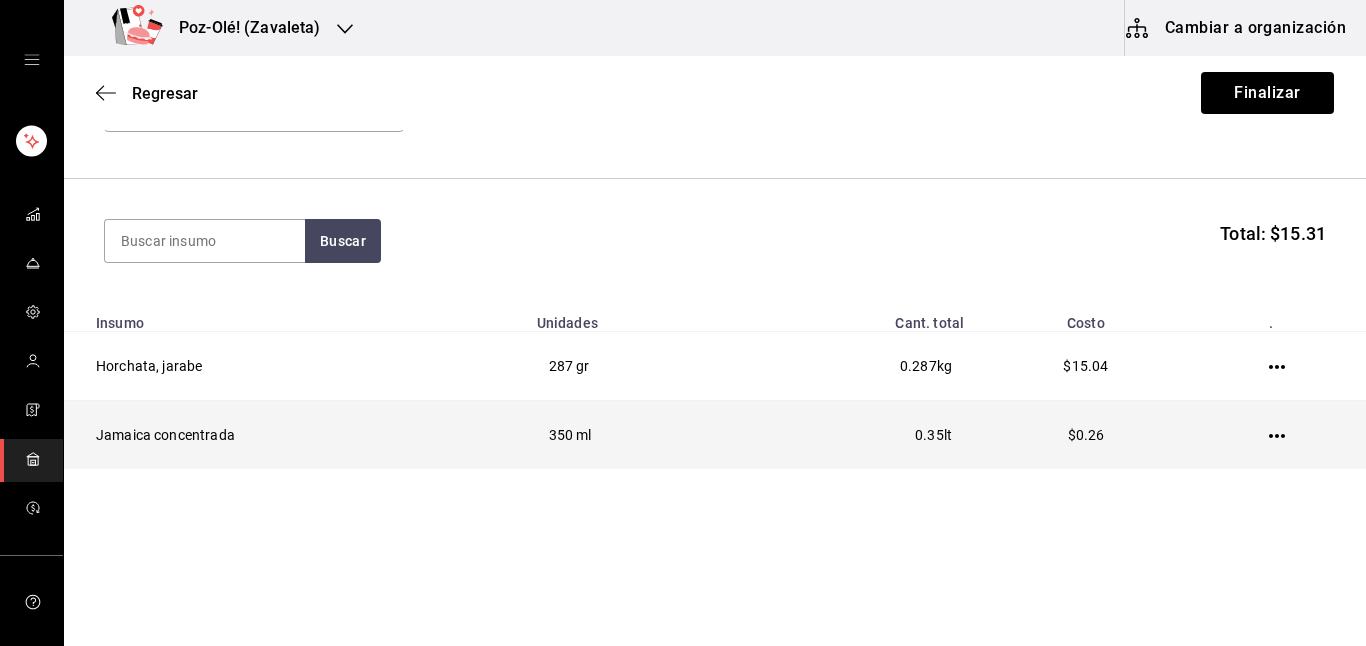 click at bounding box center [1281, 435] 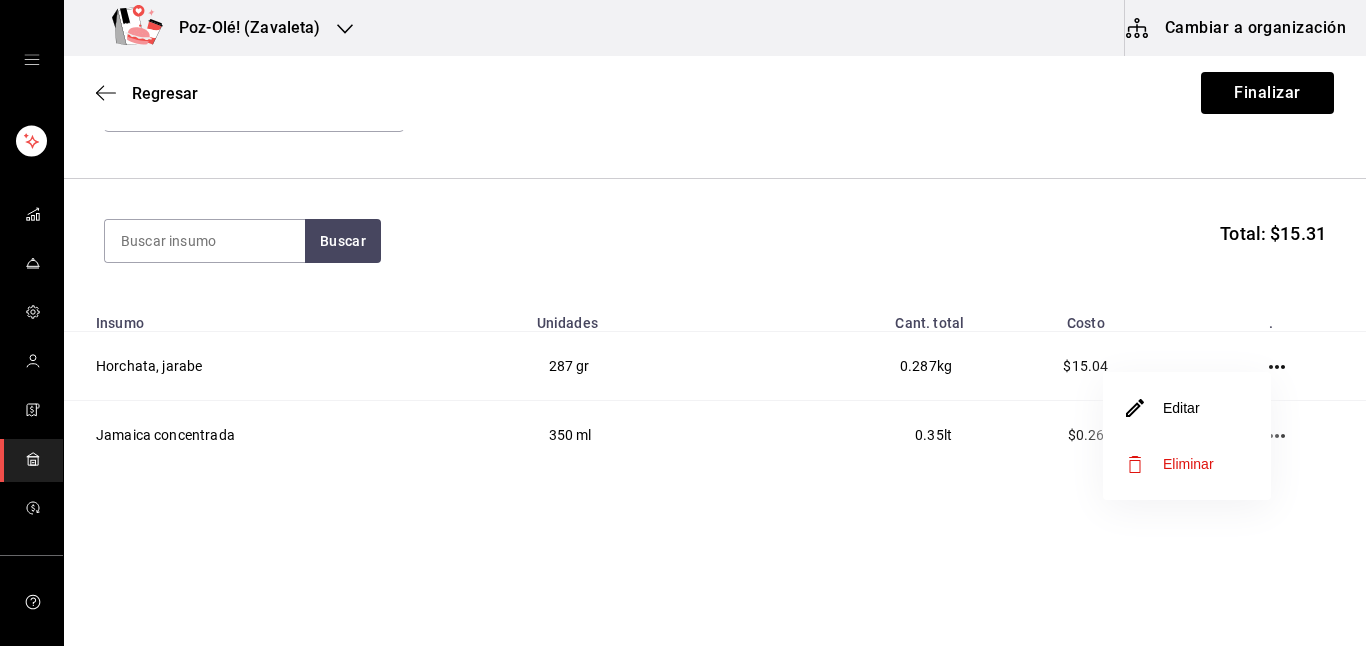 click on "Editar" at bounding box center [1187, 408] 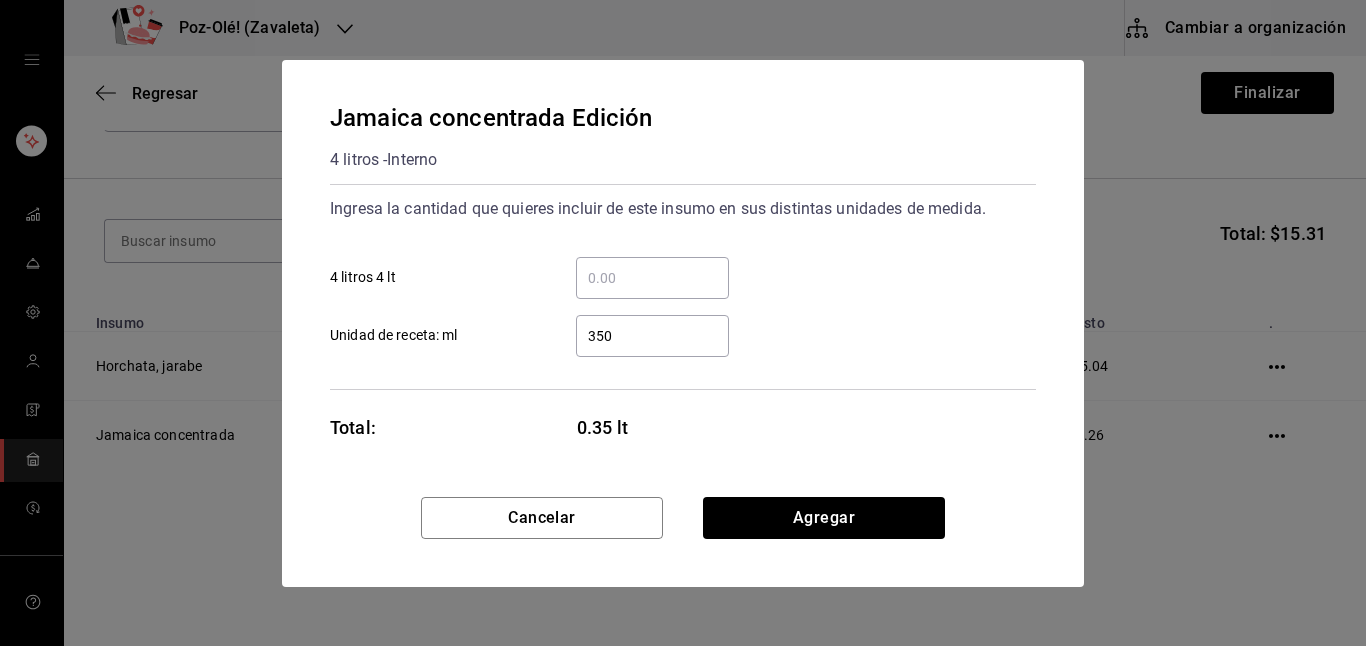 click on "350 ​" at bounding box center (652, 336) 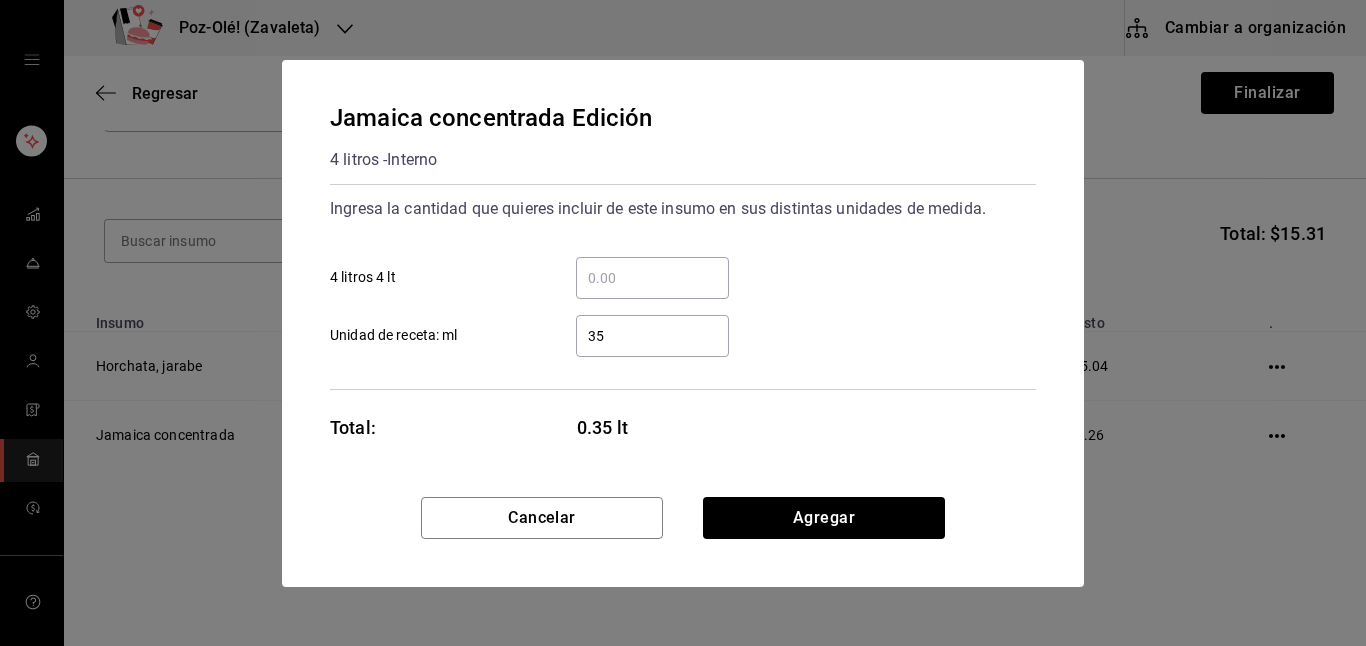type on "3" 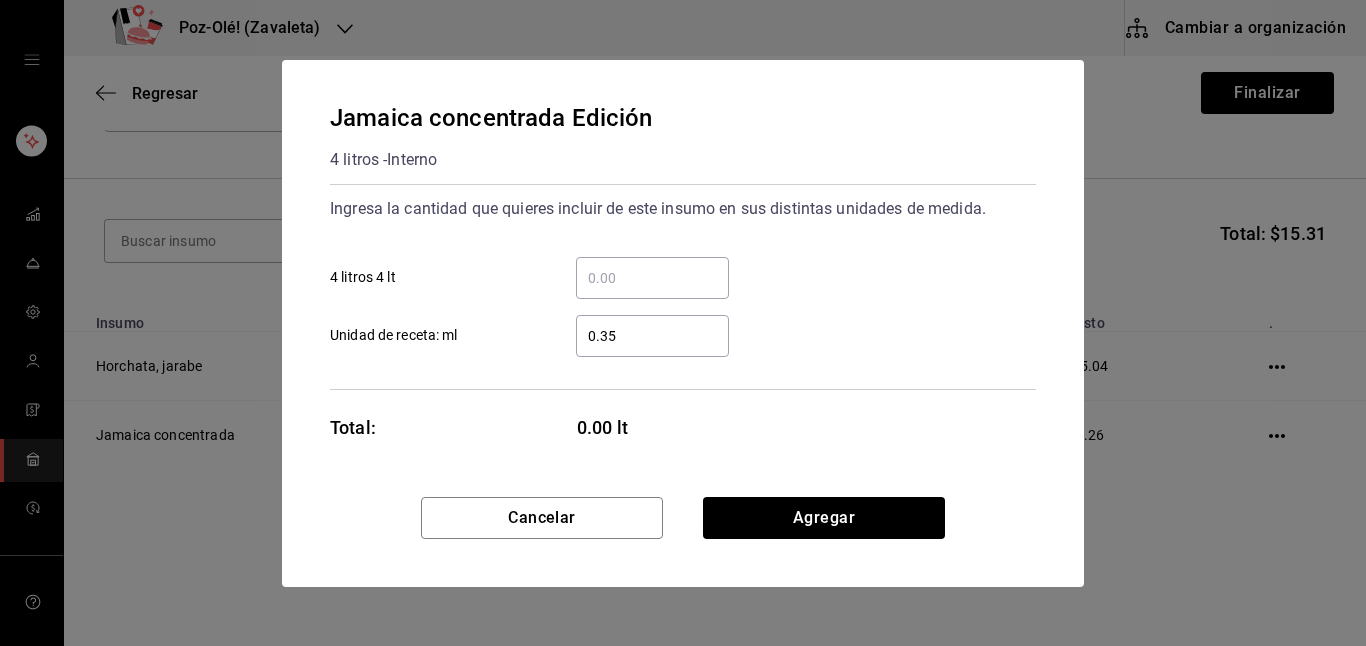 type on "0.35" 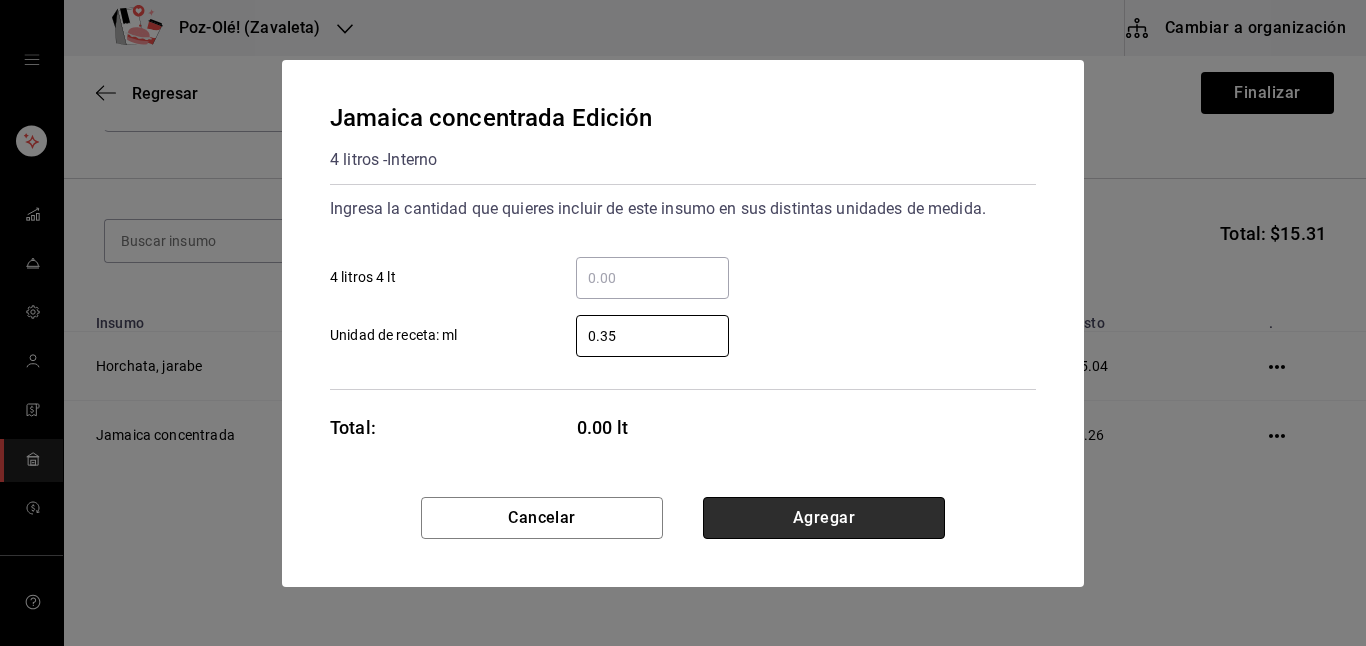 click on "Agregar" at bounding box center (824, 518) 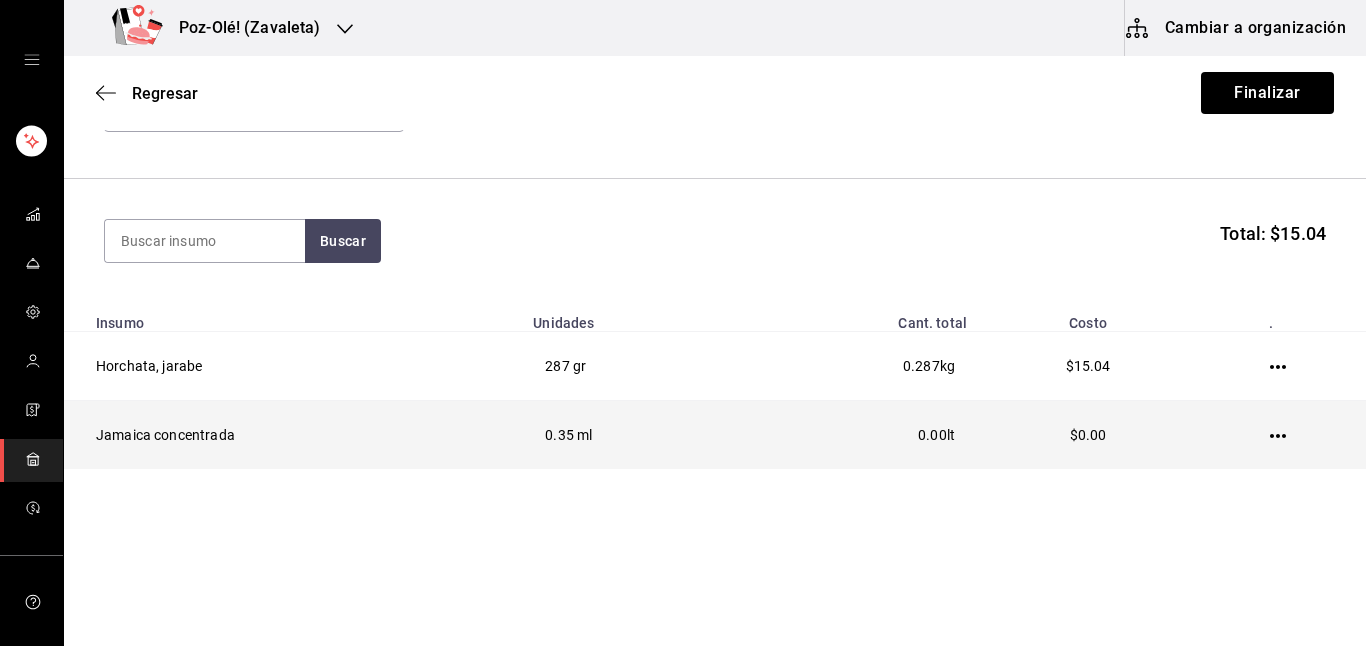 click 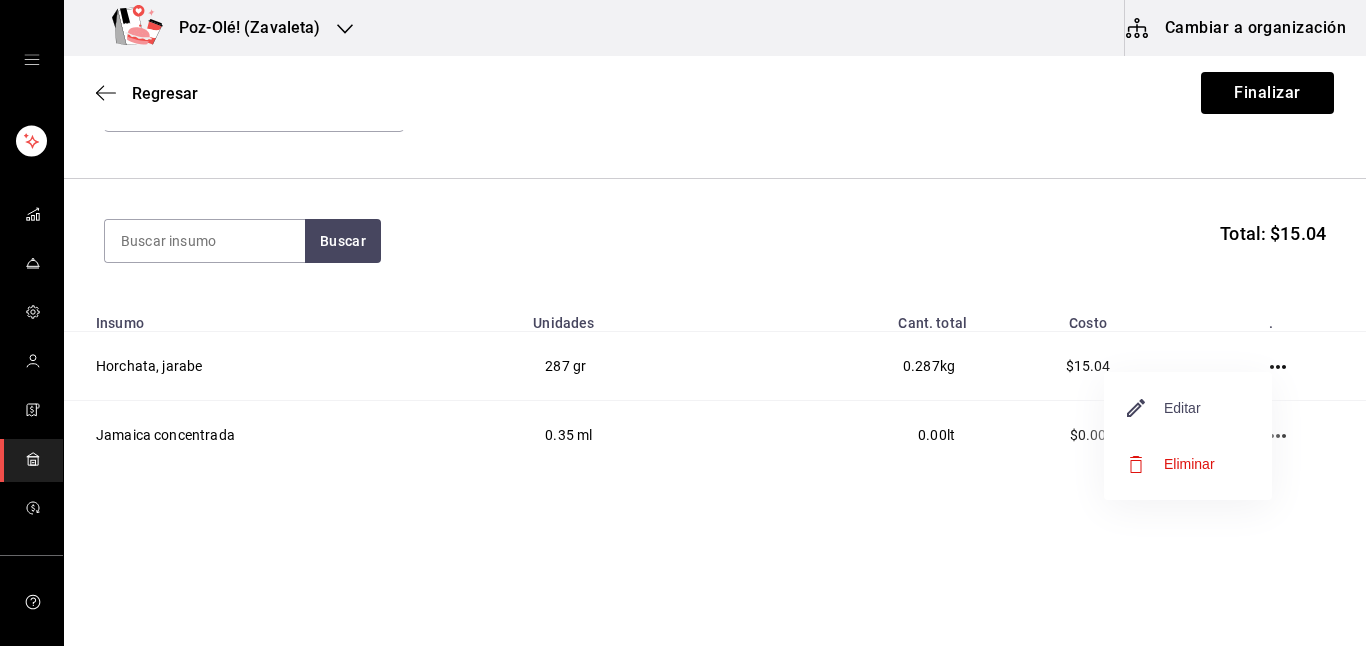 click on "Editar" at bounding box center (1164, 408) 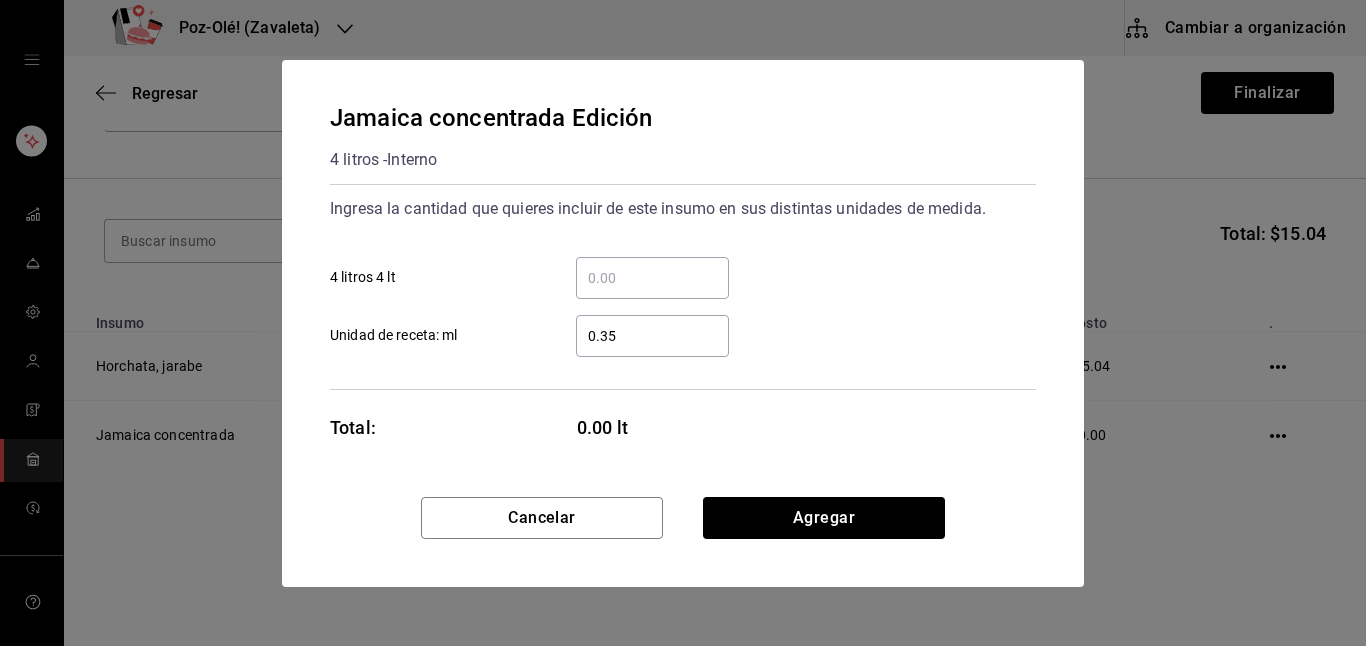 click on "0.35 ​" at bounding box center [652, 336] 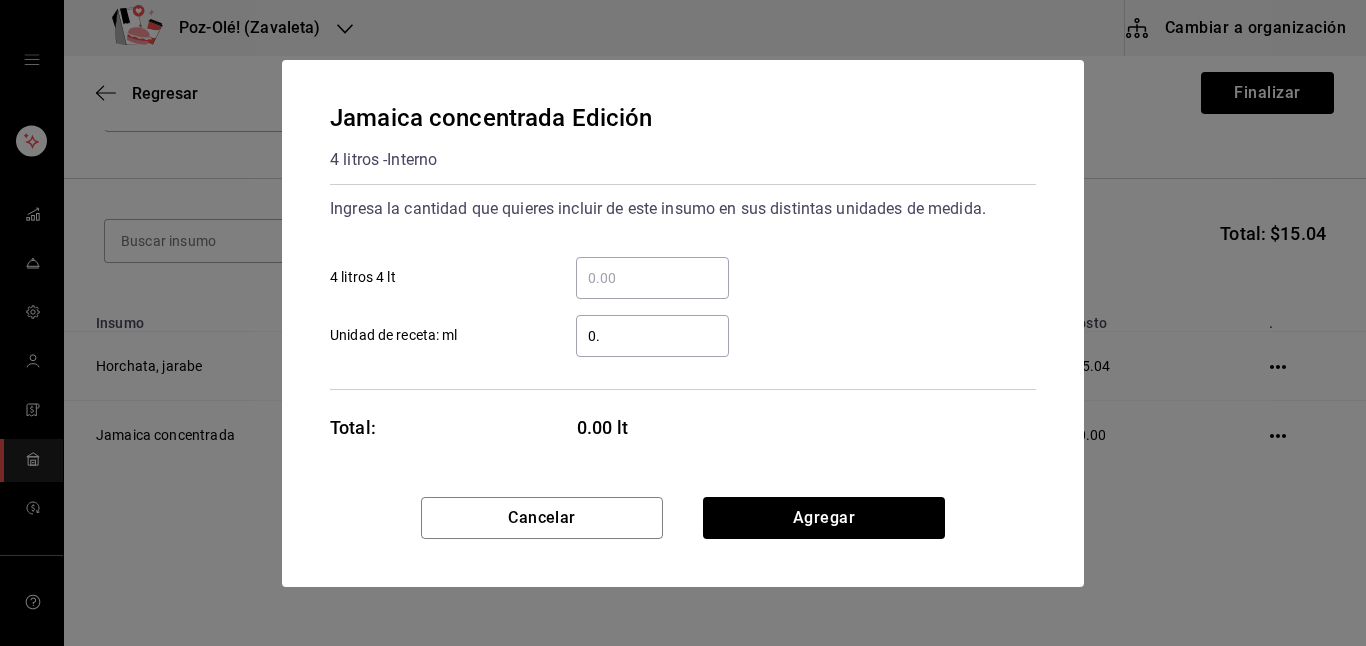 type on "0" 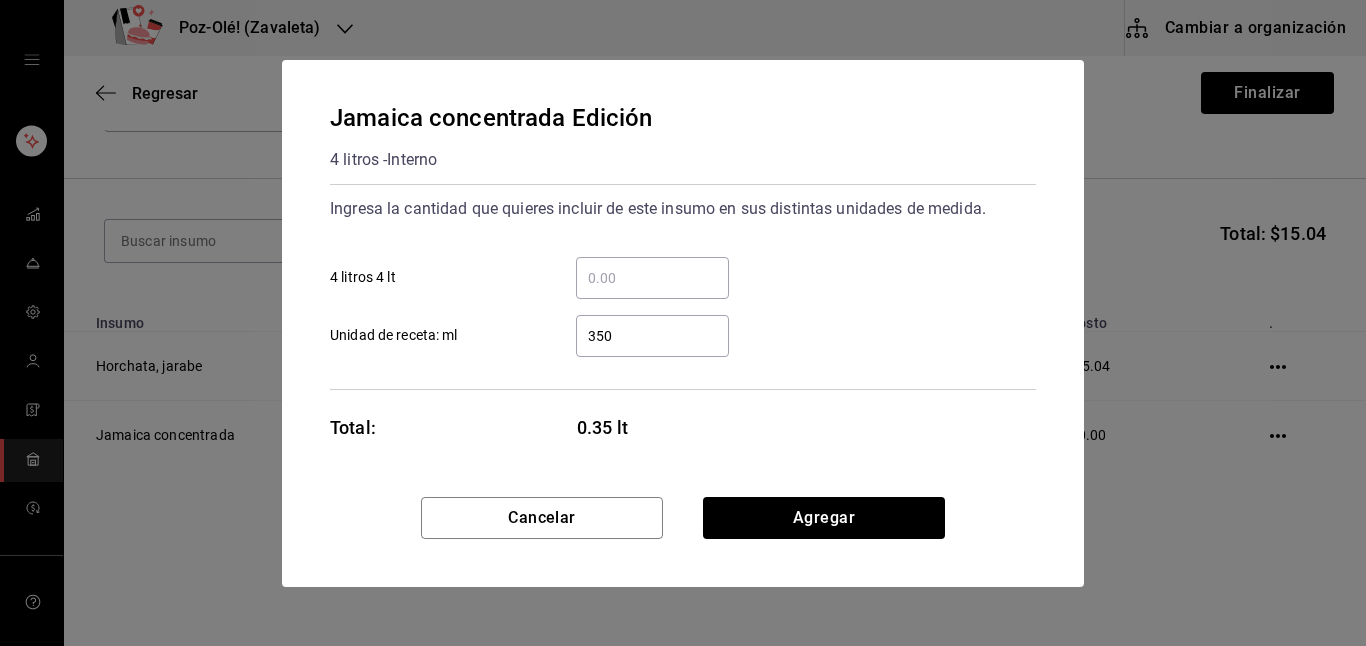 type on "350" 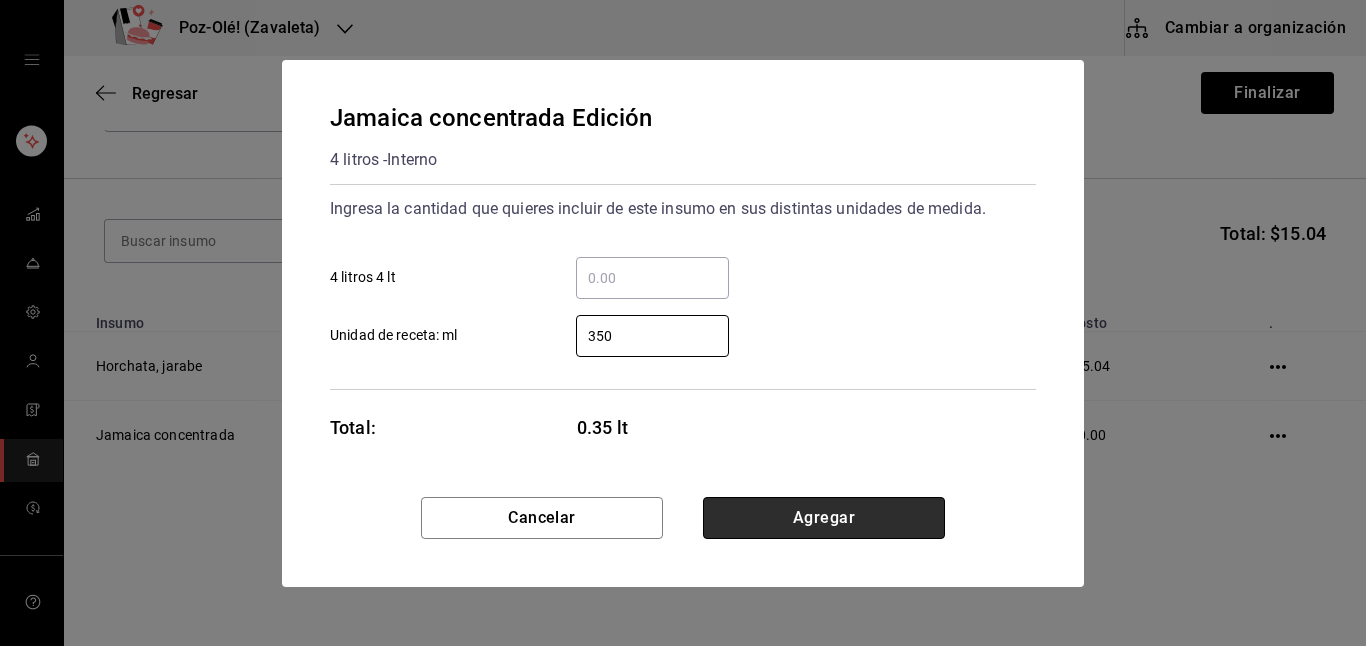 click on "Agregar" at bounding box center (824, 518) 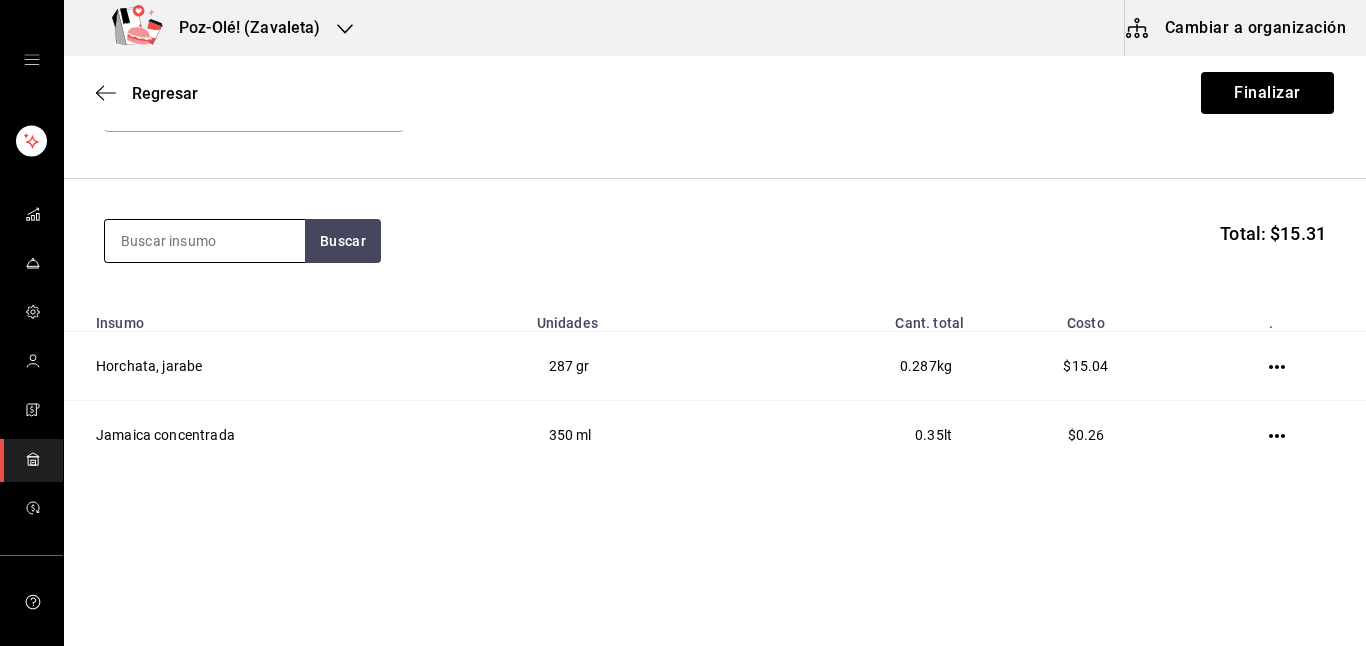 click at bounding box center (205, 241) 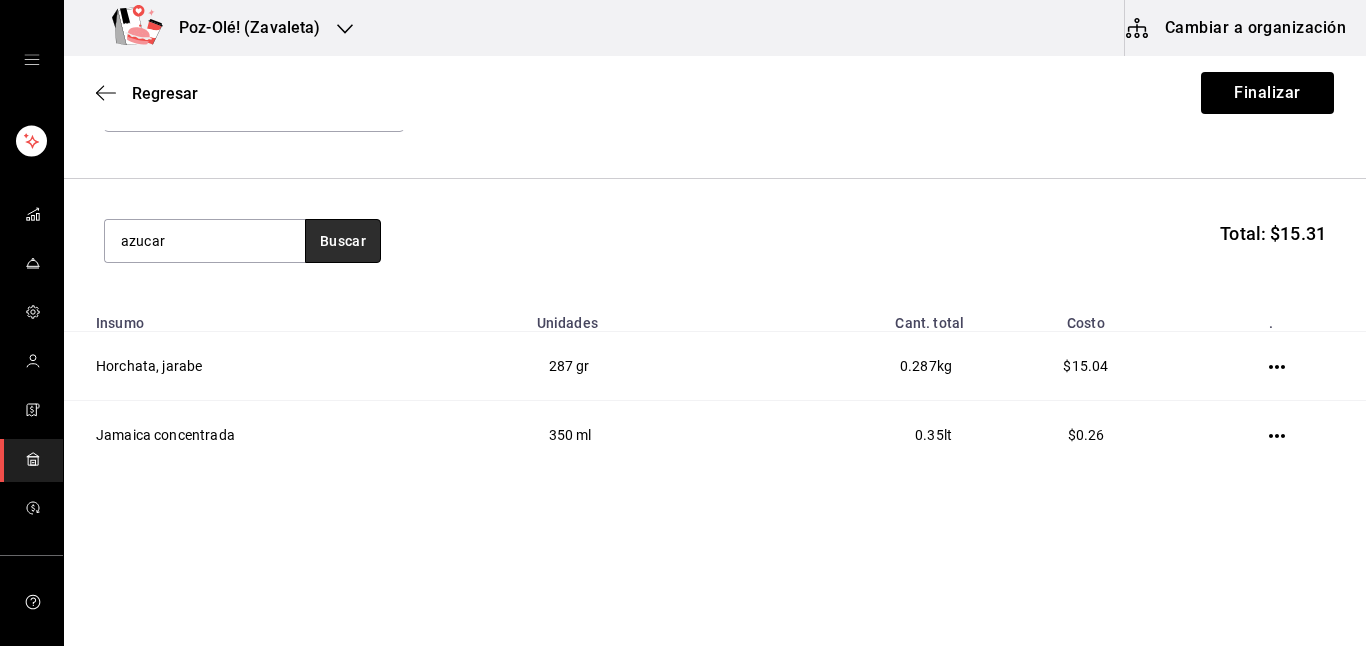 click on "Buscar" at bounding box center (343, 241) 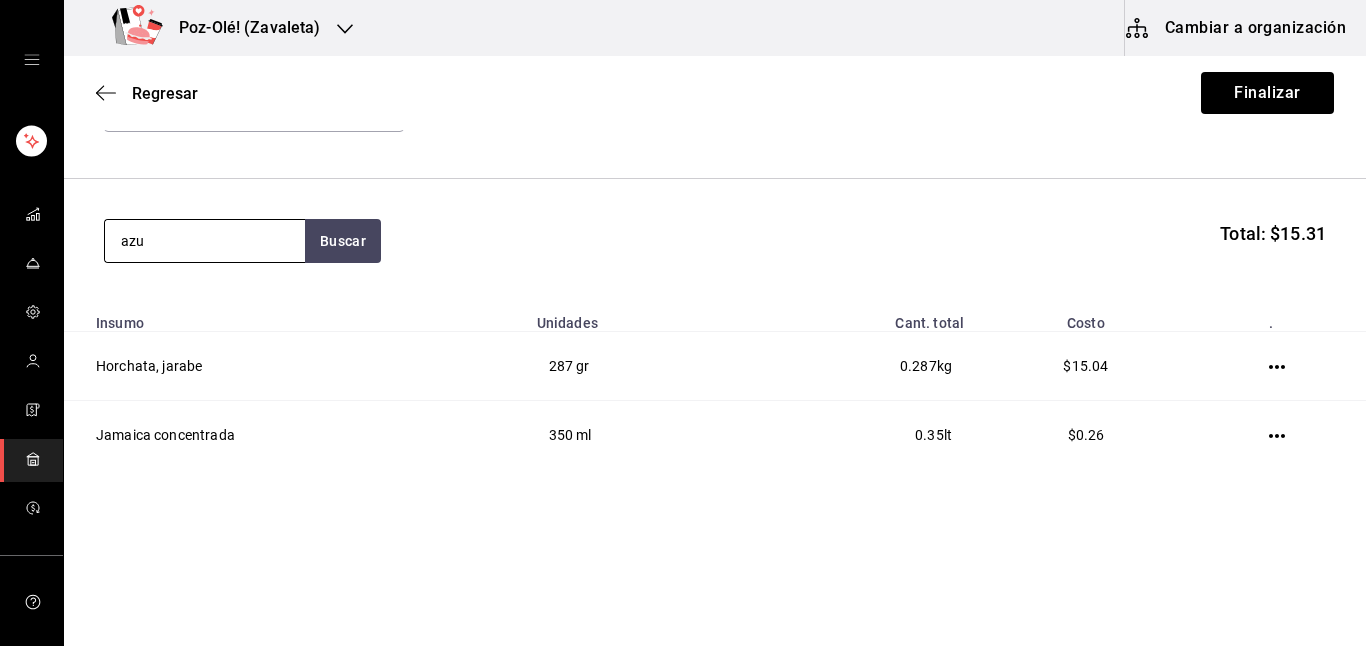 type on "azu" 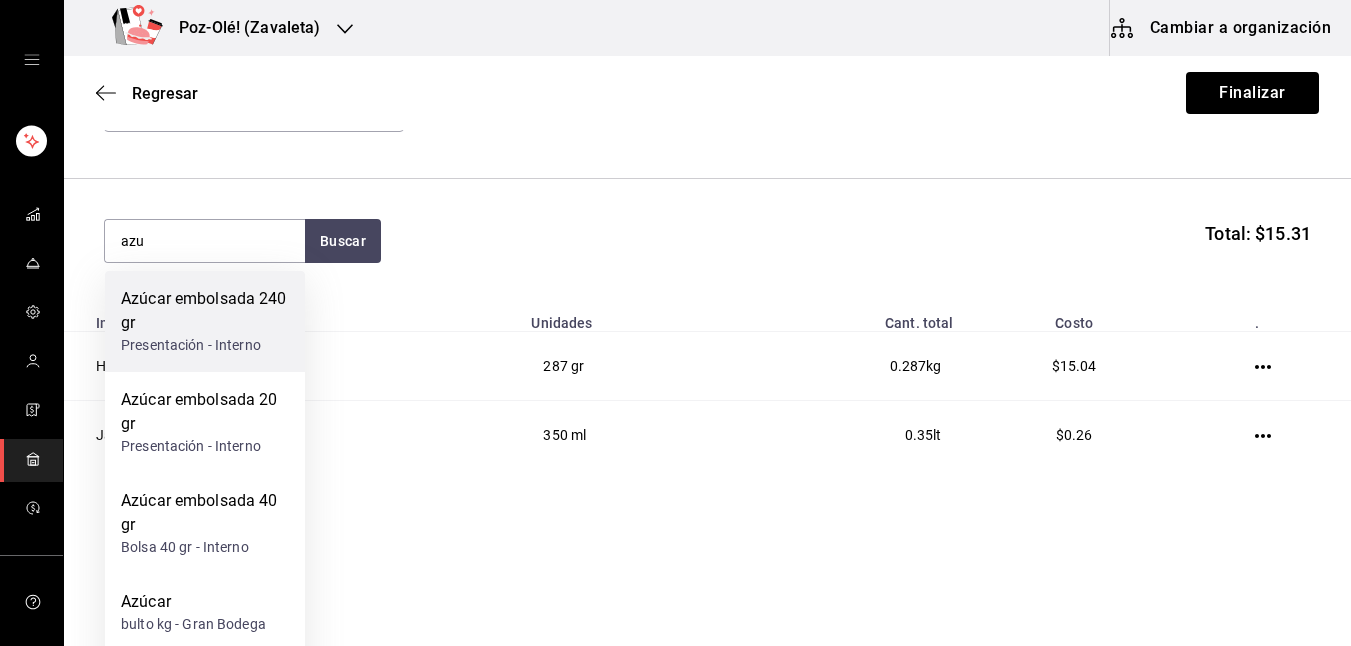 click on "Azúcar embolsada 240 gr" at bounding box center [205, 311] 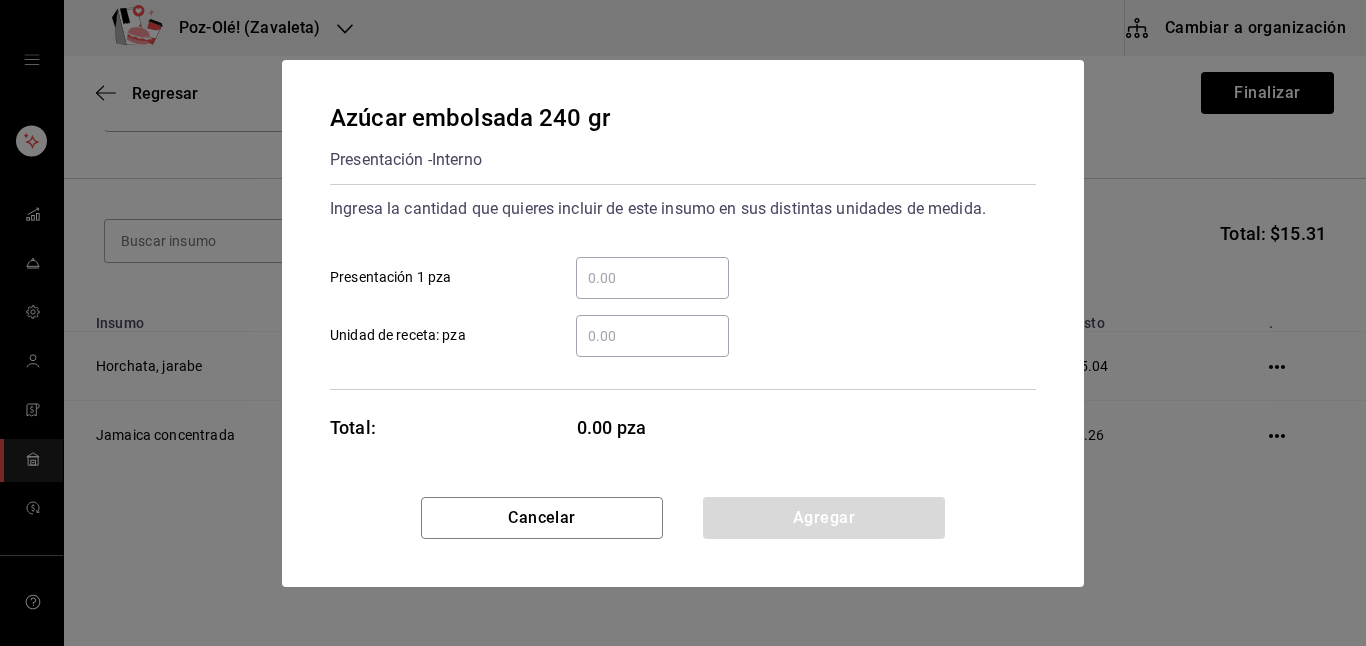 click on "Ingresa la cantidad que quieres incluir de este insumo en sus distintas unidades de medida. ​ Presentación 1 pza ​ Unidad de receta: pza" at bounding box center (683, 287) 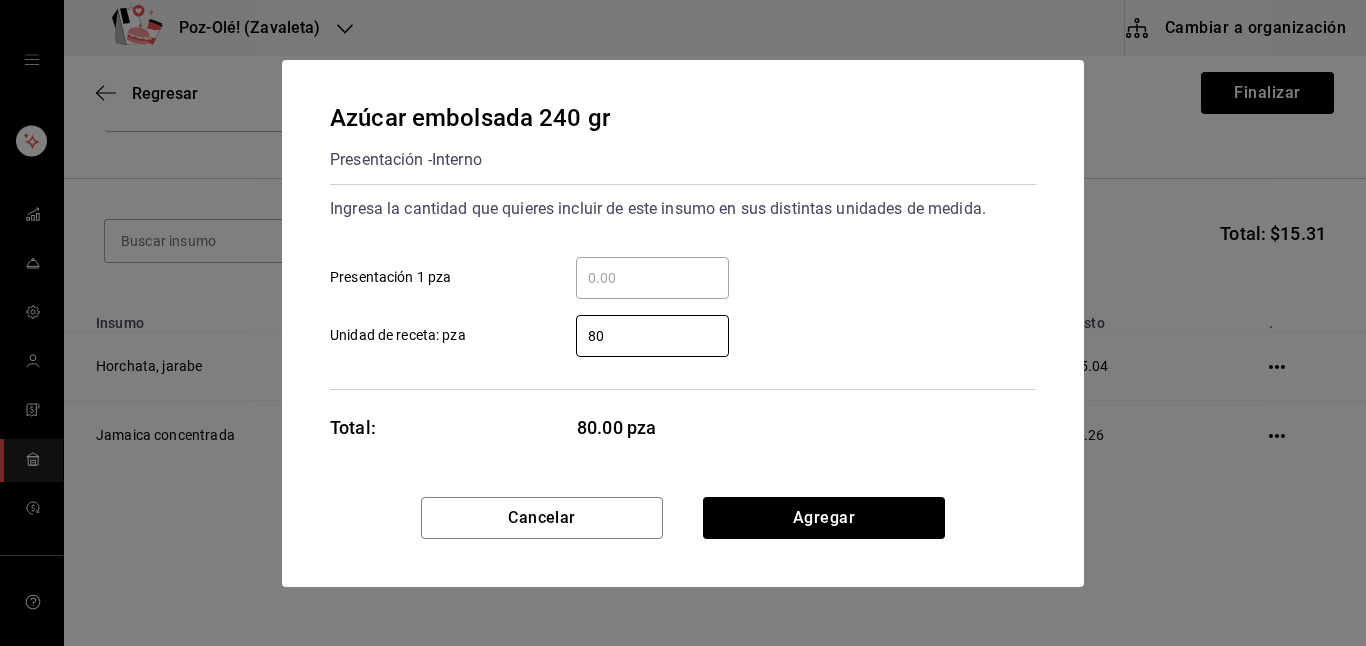 type on "8" 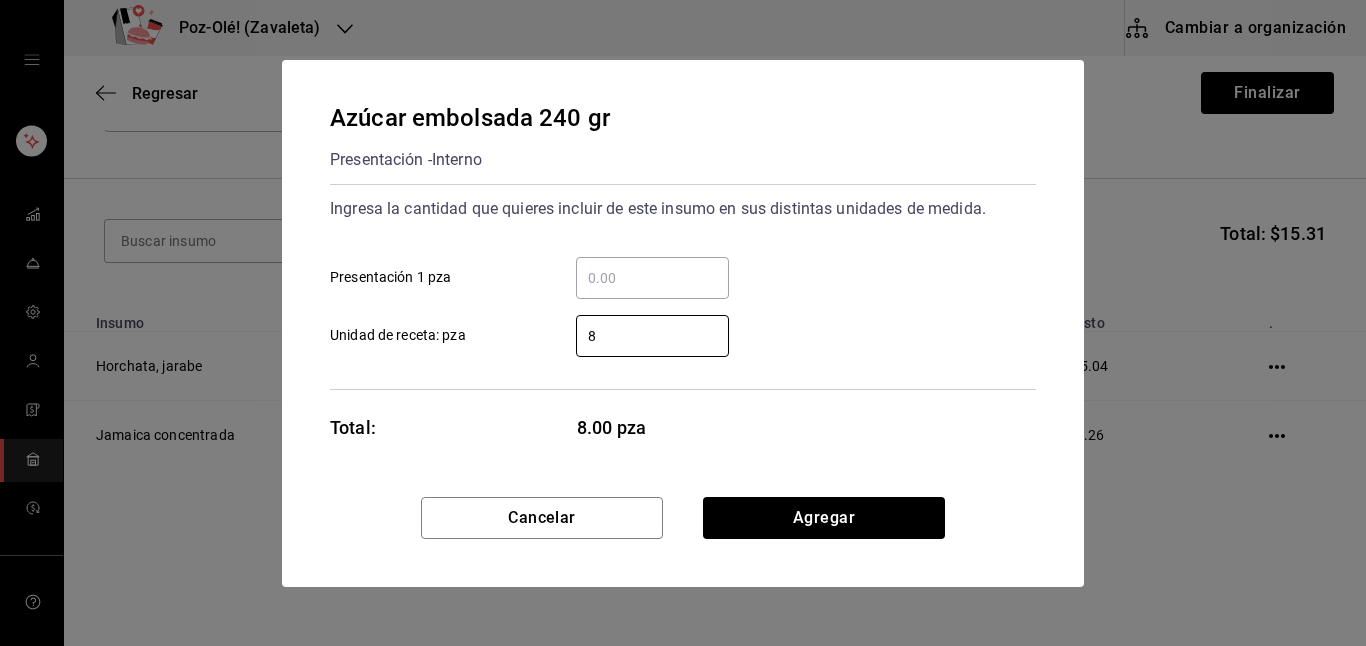 type 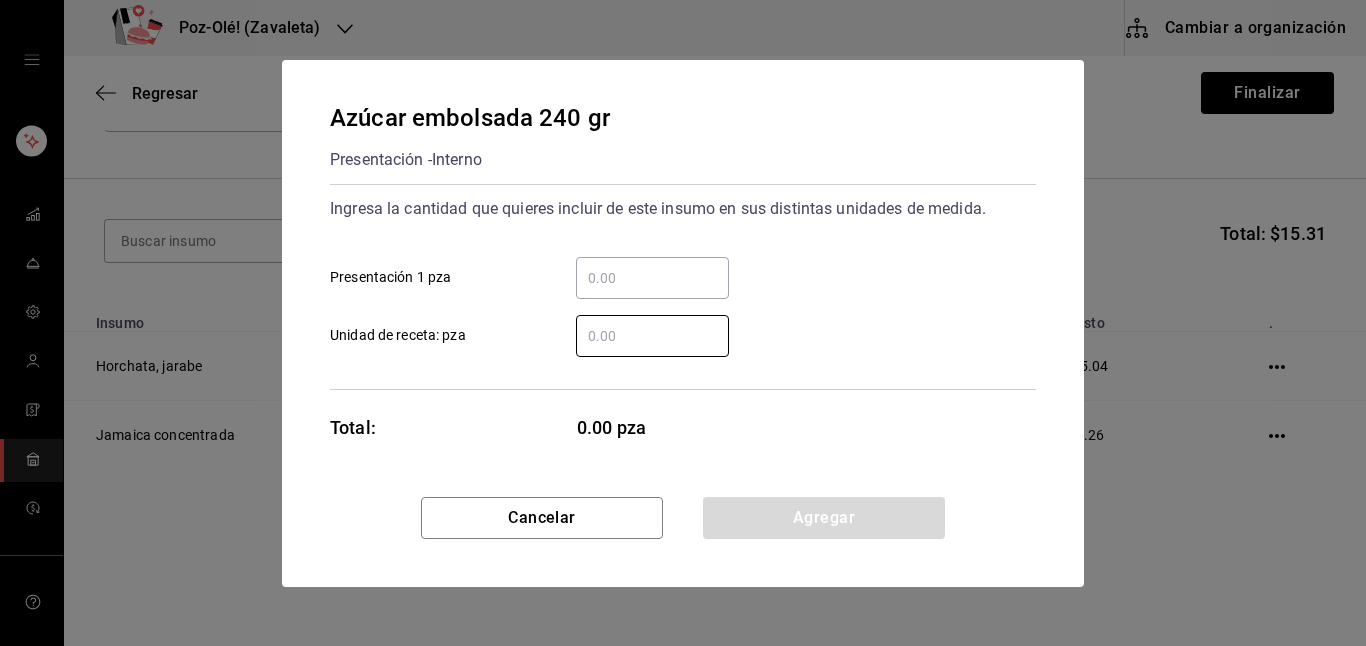click on "​ Presentación 1 pza" at bounding box center [652, 278] 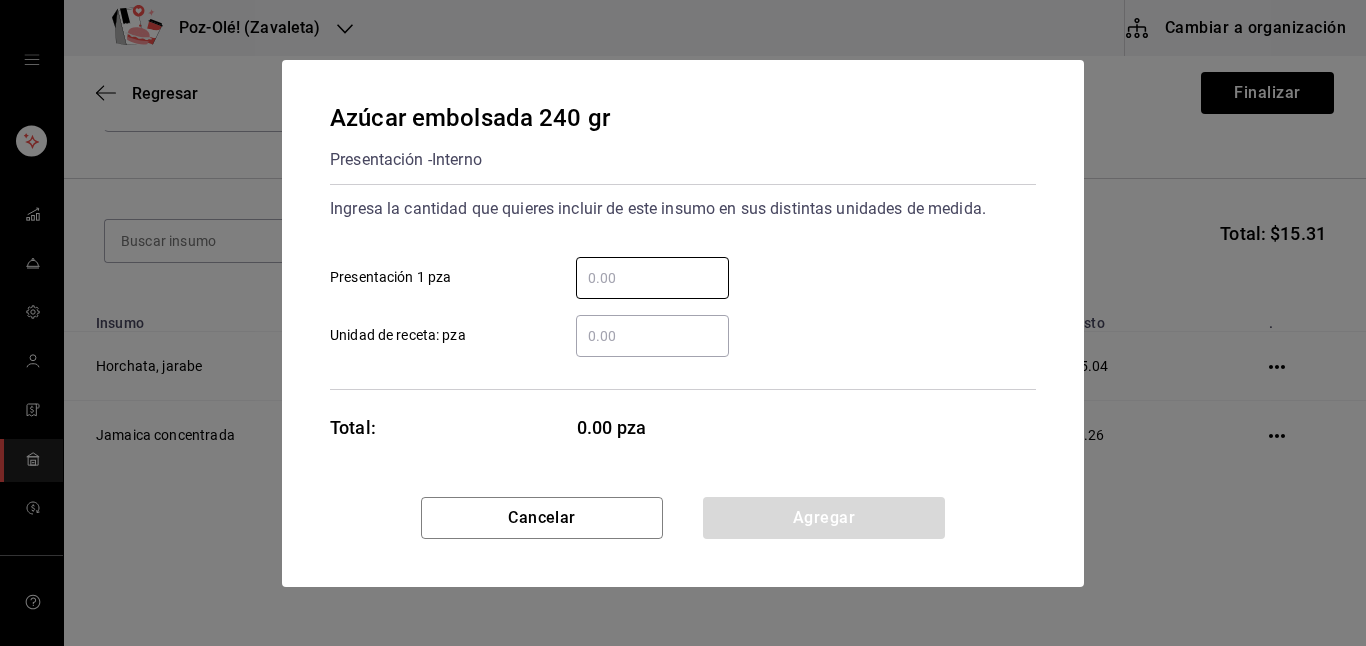 click on "​ Unidad de receta: pza" at bounding box center [529, 336] 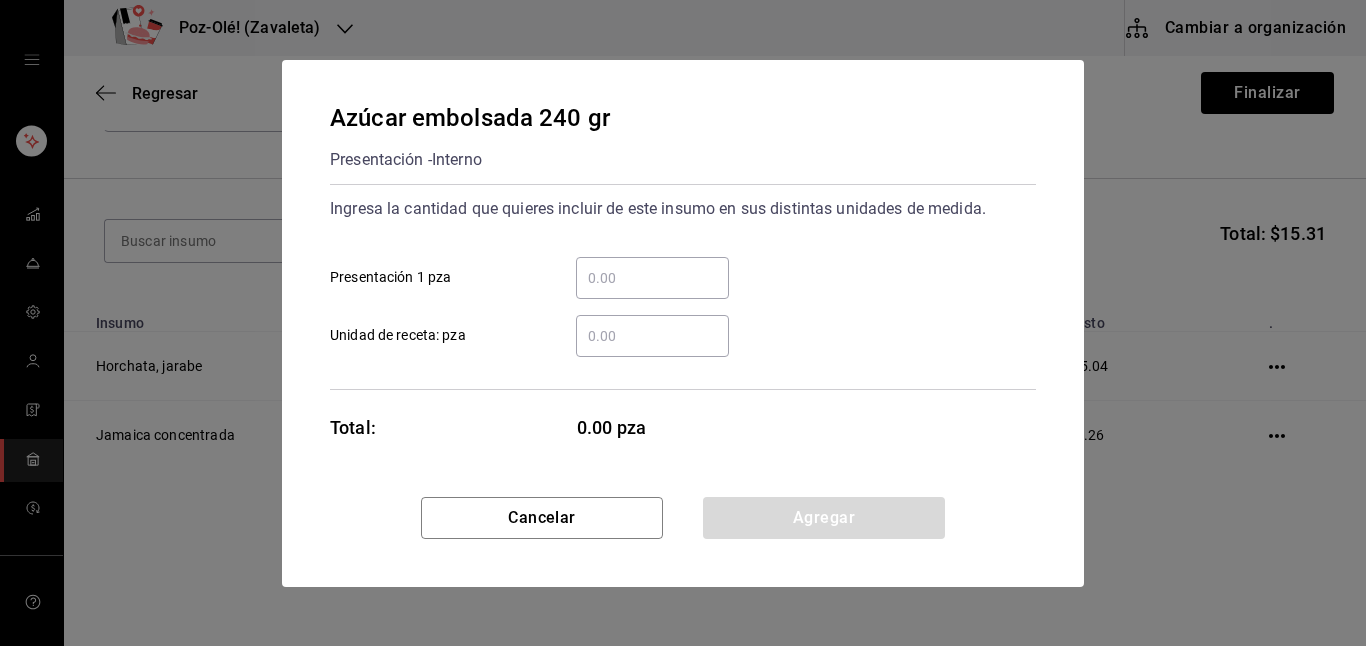 click on "​ Unidad de receta: pza" at bounding box center (652, 336) 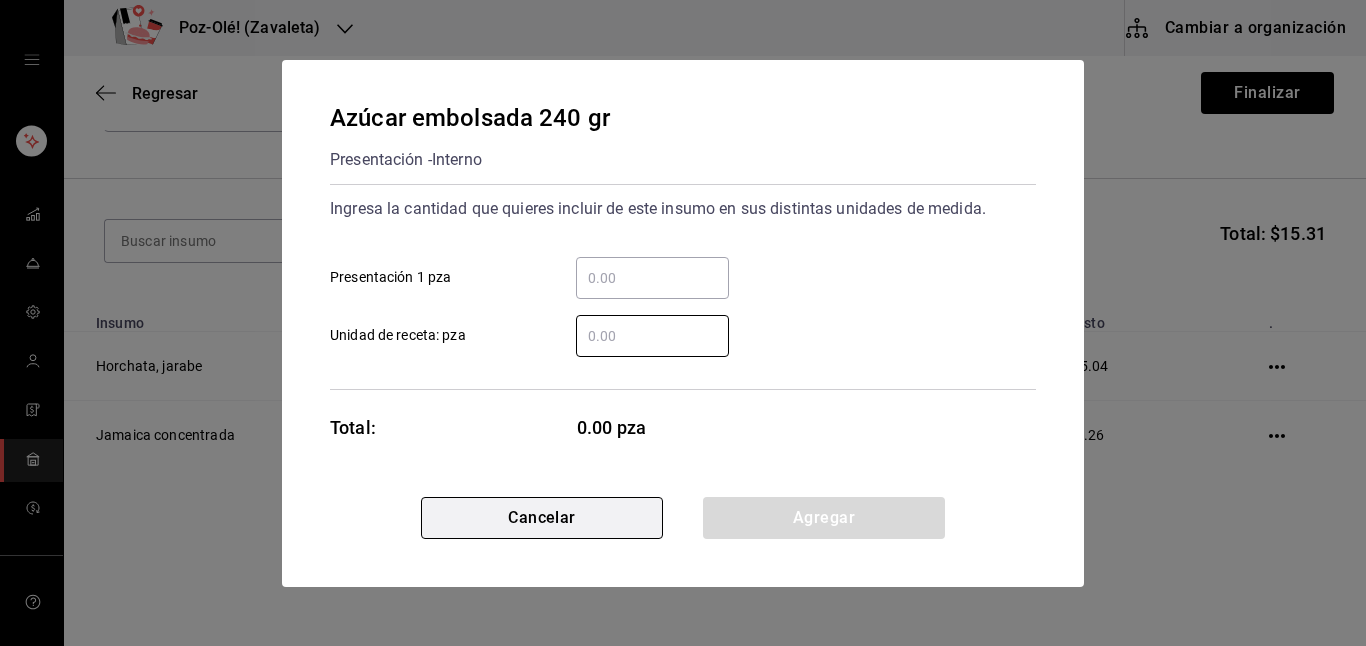click on "Cancelar" at bounding box center (542, 518) 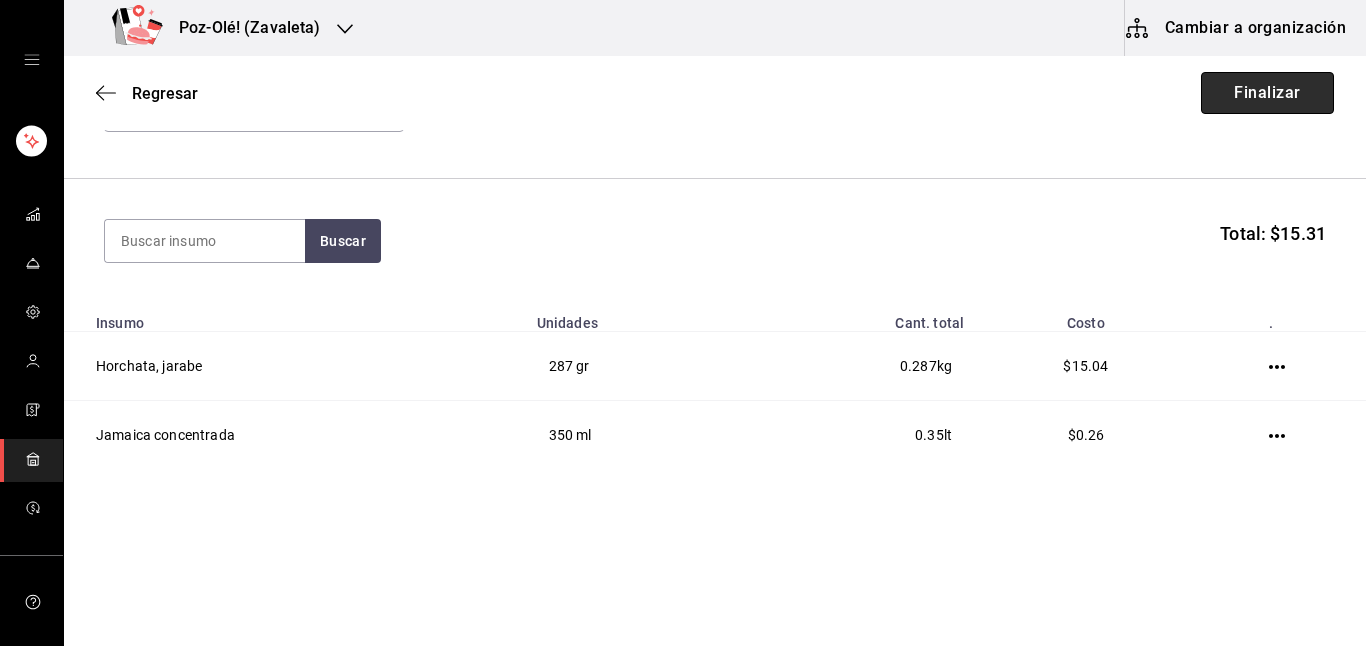click on "Finalizar" at bounding box center [1267, 93] 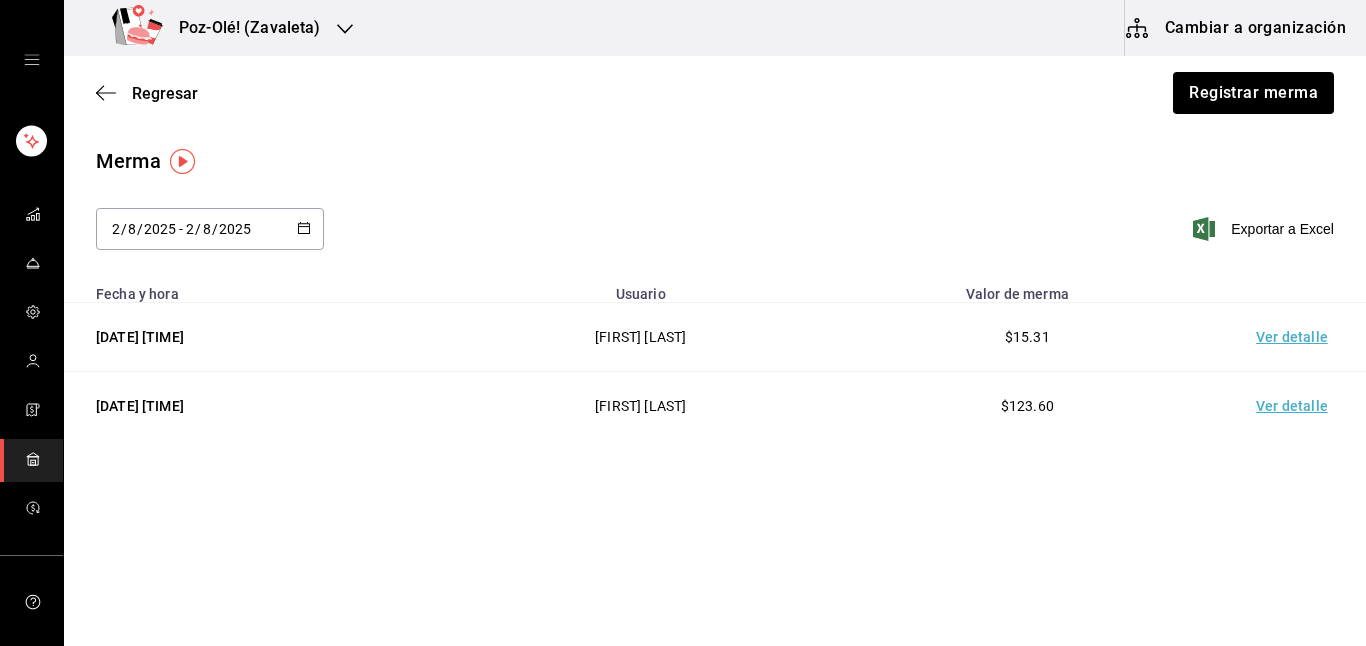 click on "Merma" at bounding box center (715, 161) 